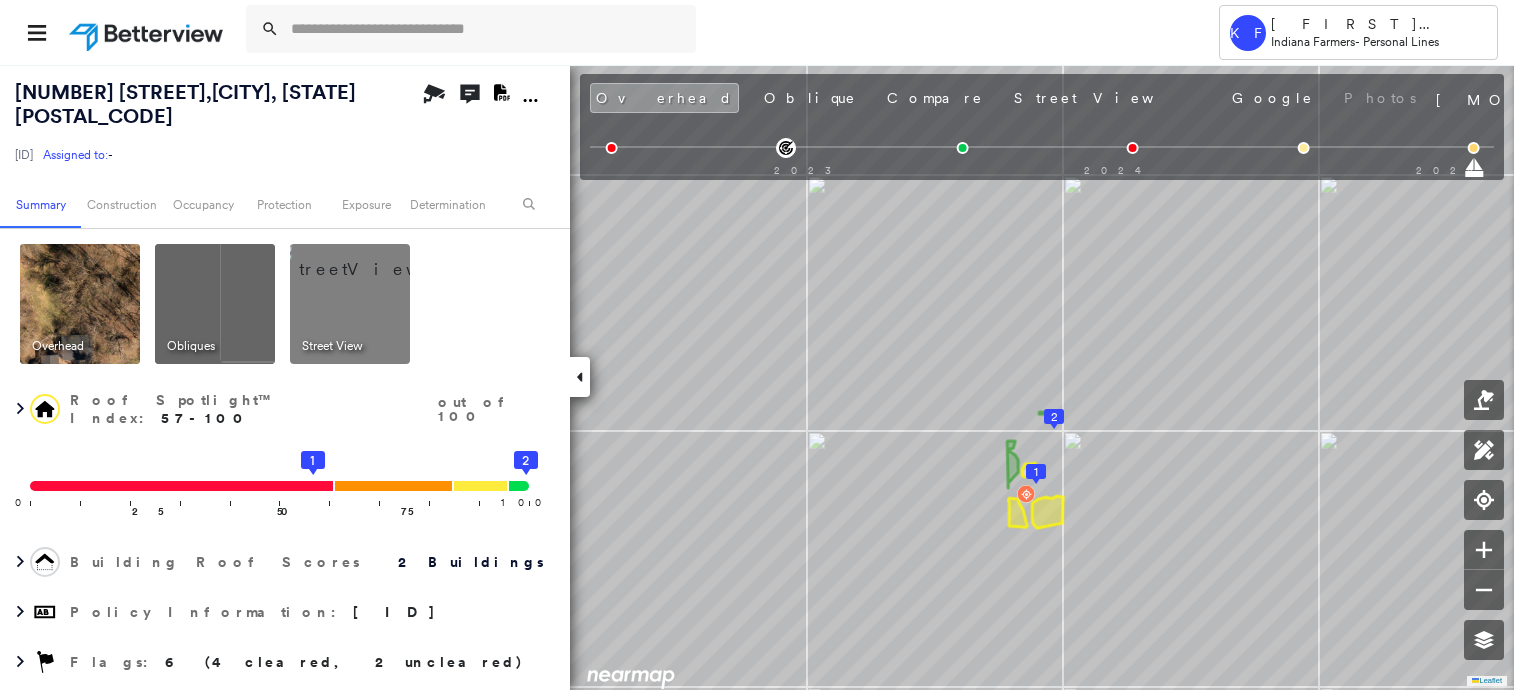 scroll, scrollTop: 0, scrollLeft: 0, axis: both 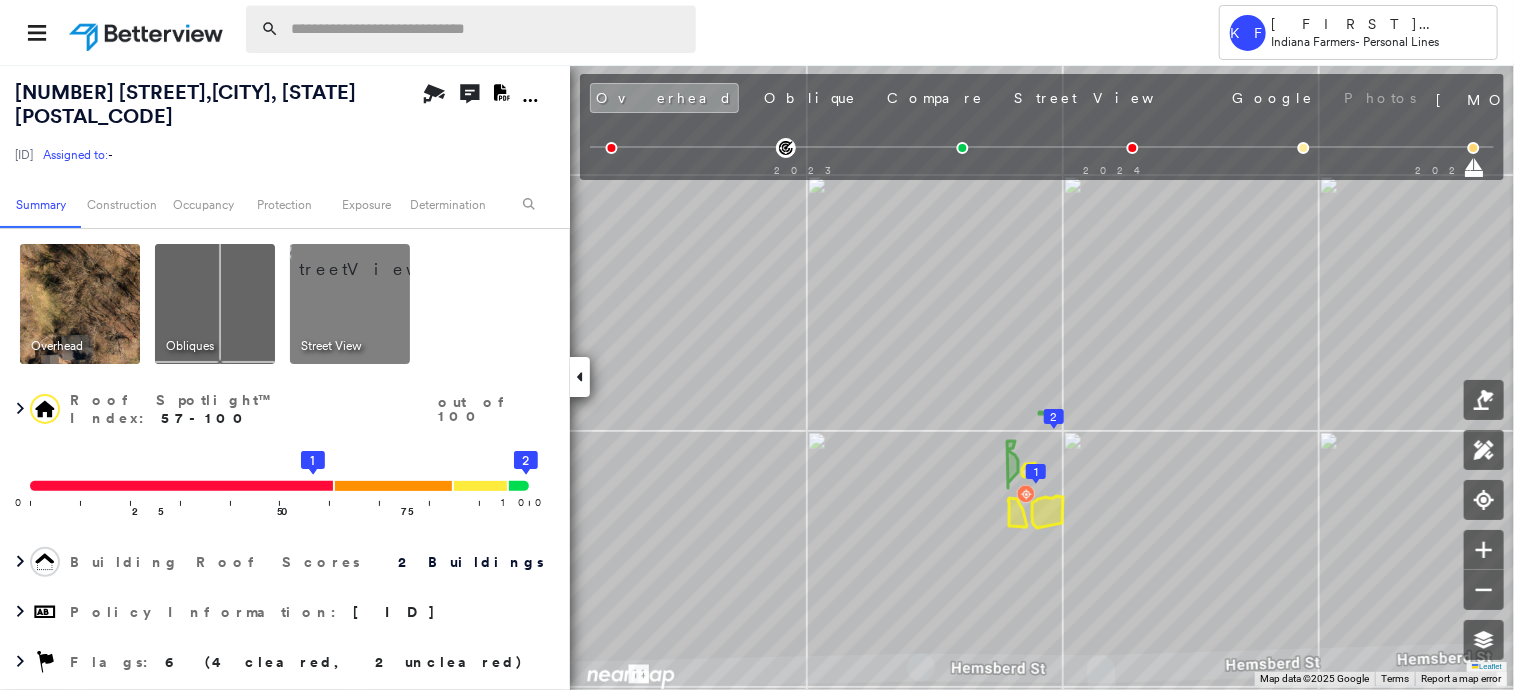 click at bounding box center (487, 29) 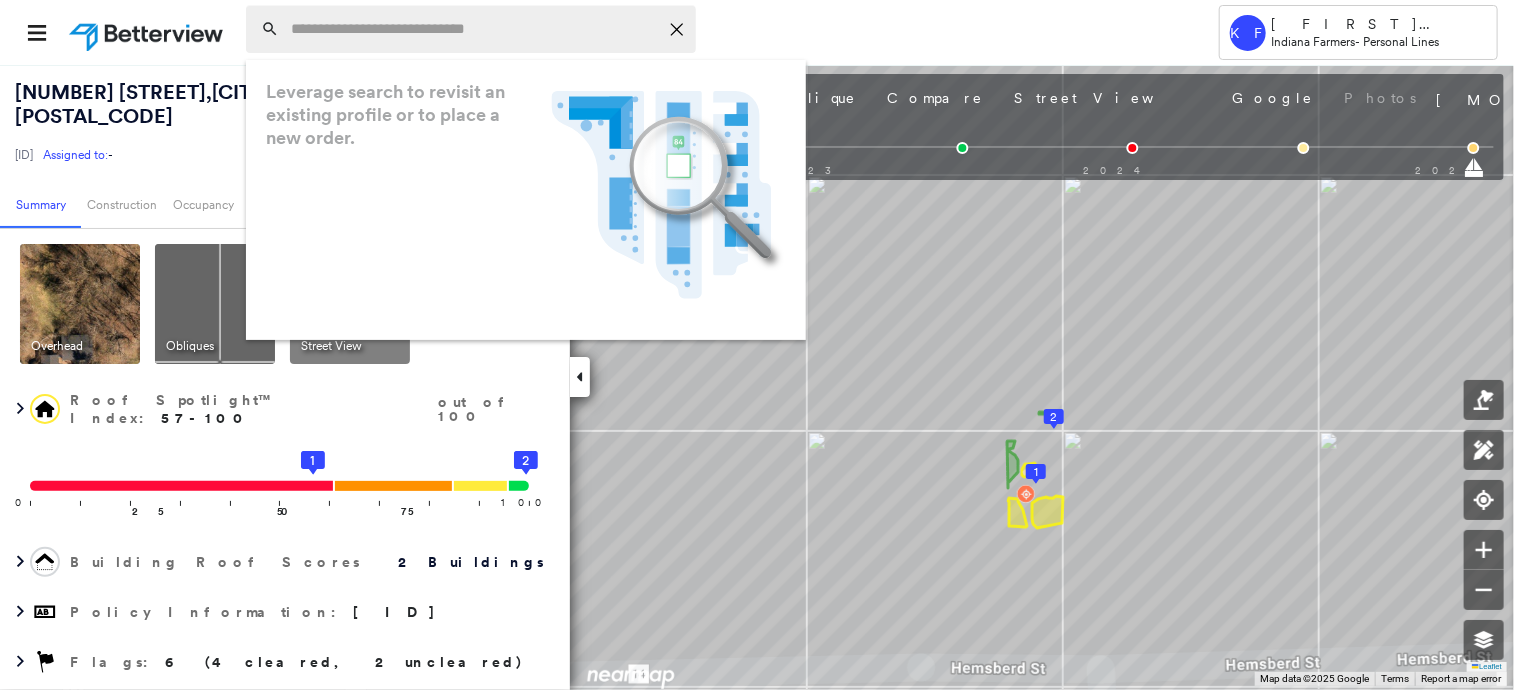 paste on "**********" 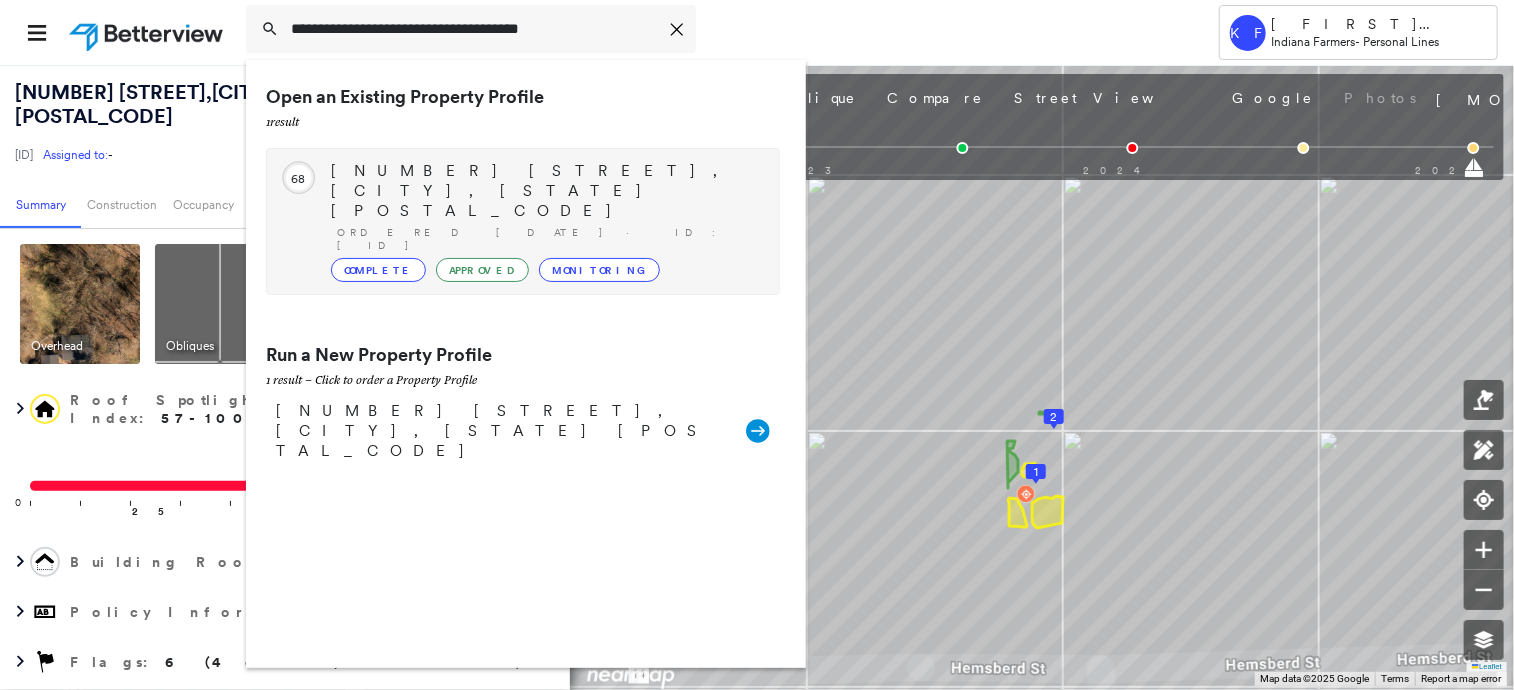 type on "**********" 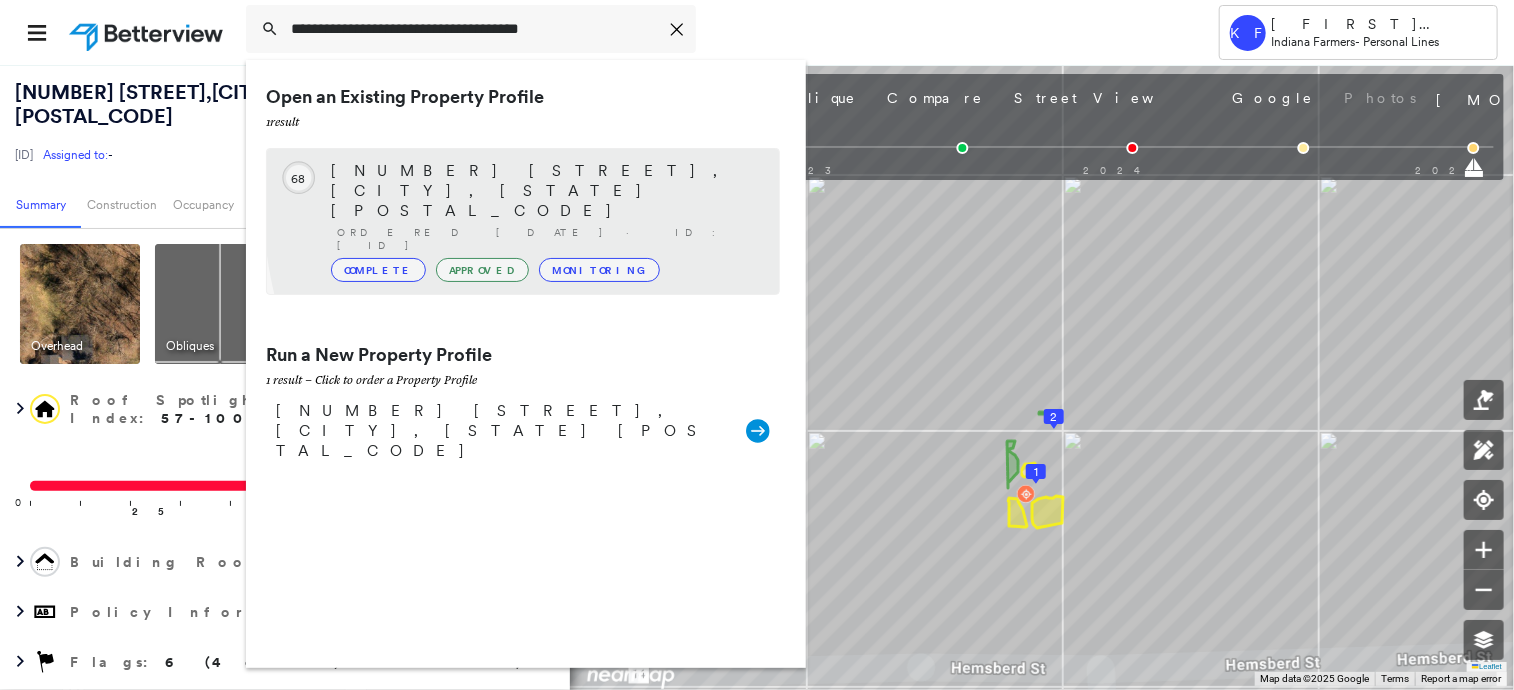 click on "Ordered [DATE] · ID:[ID]" at bounding box center (548, 239) 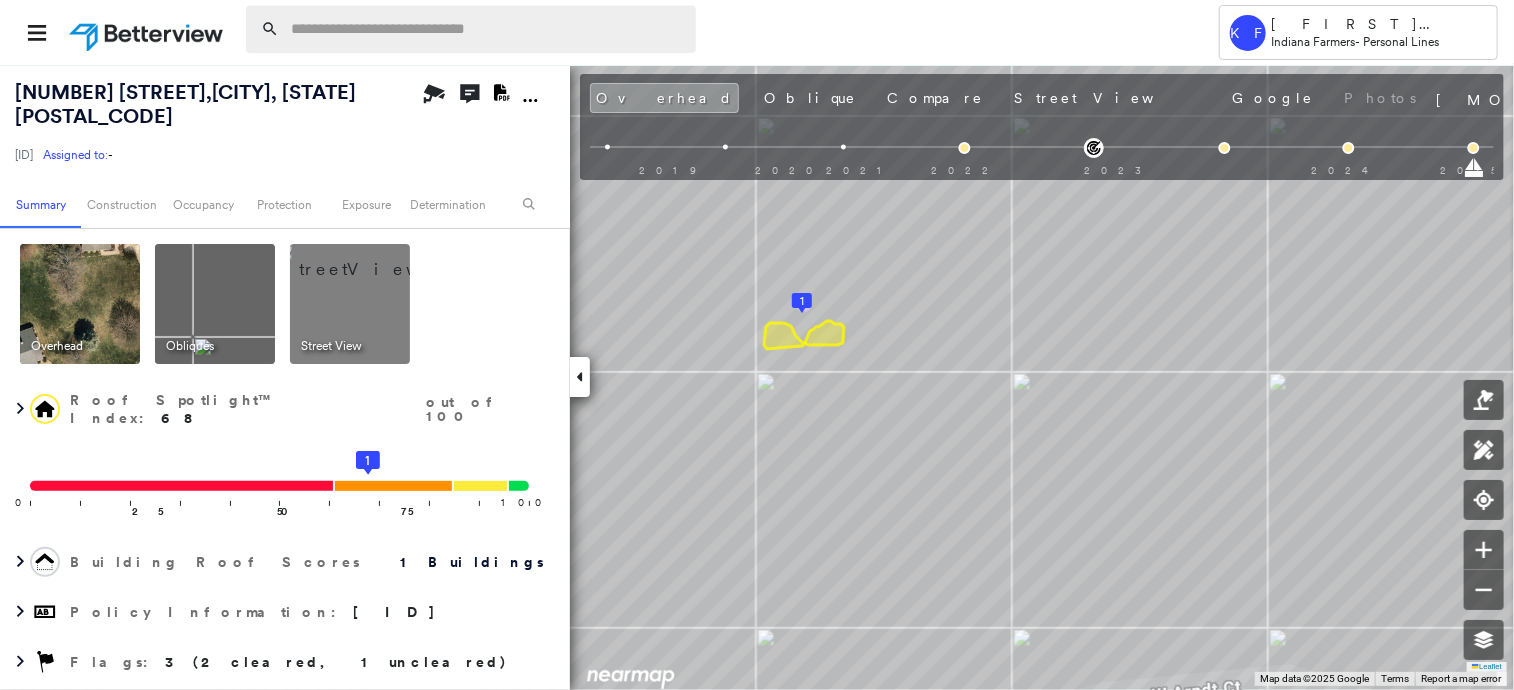 click at bounding box center (487, 29) 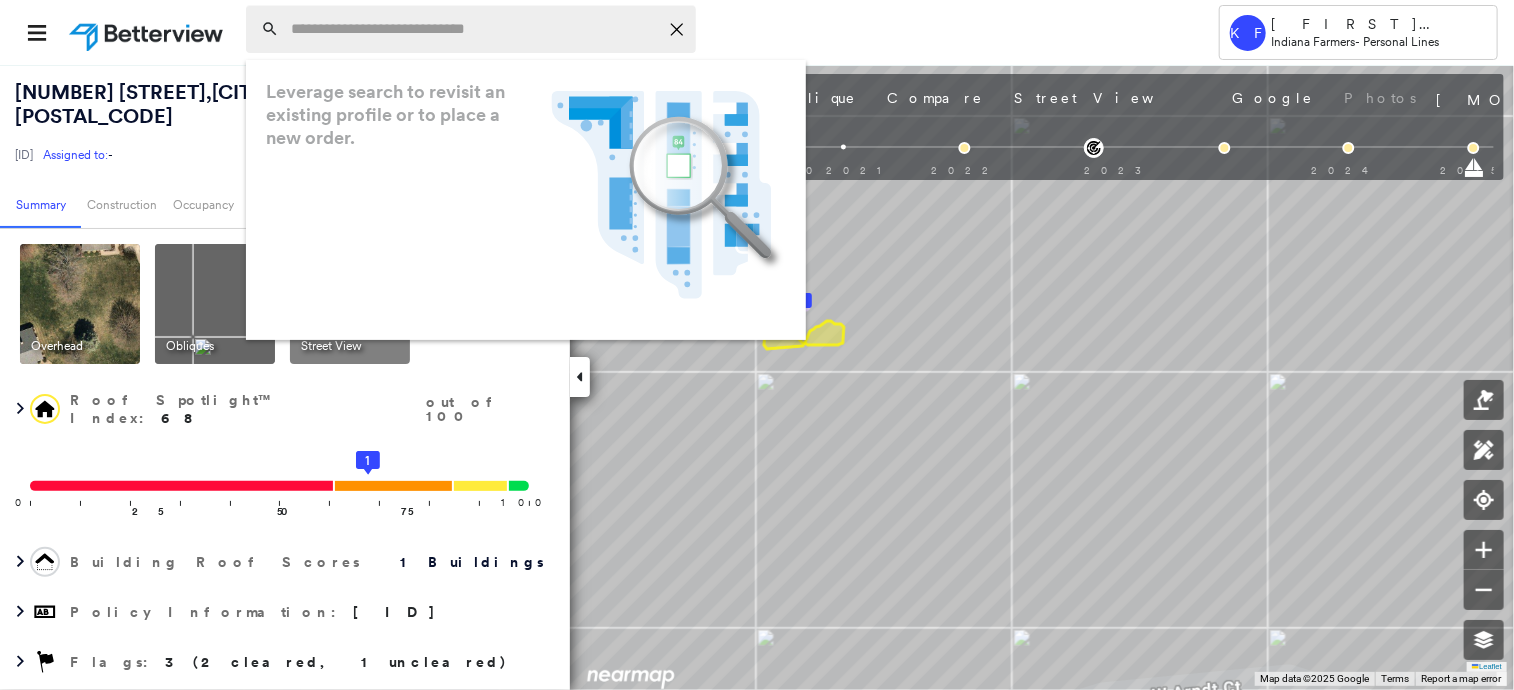 paste on "**********" 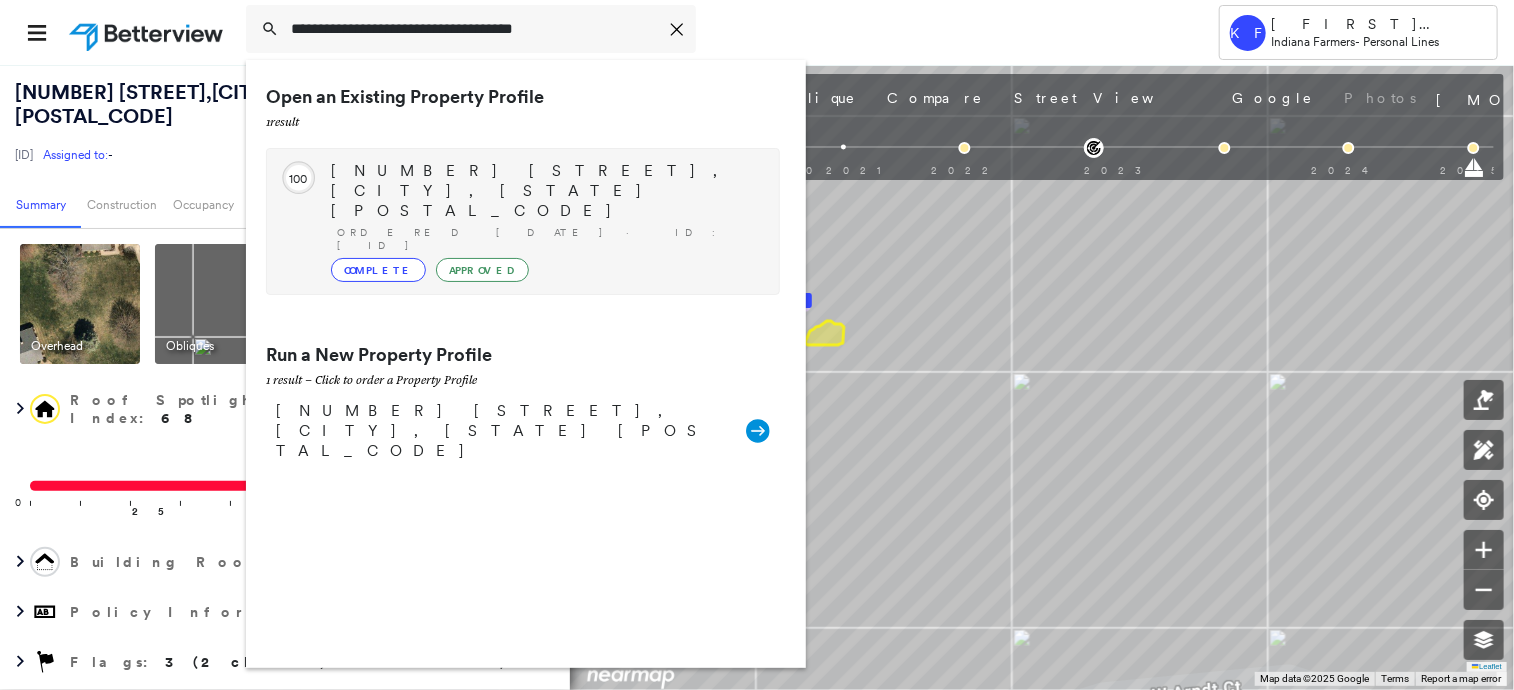 type on "**********" 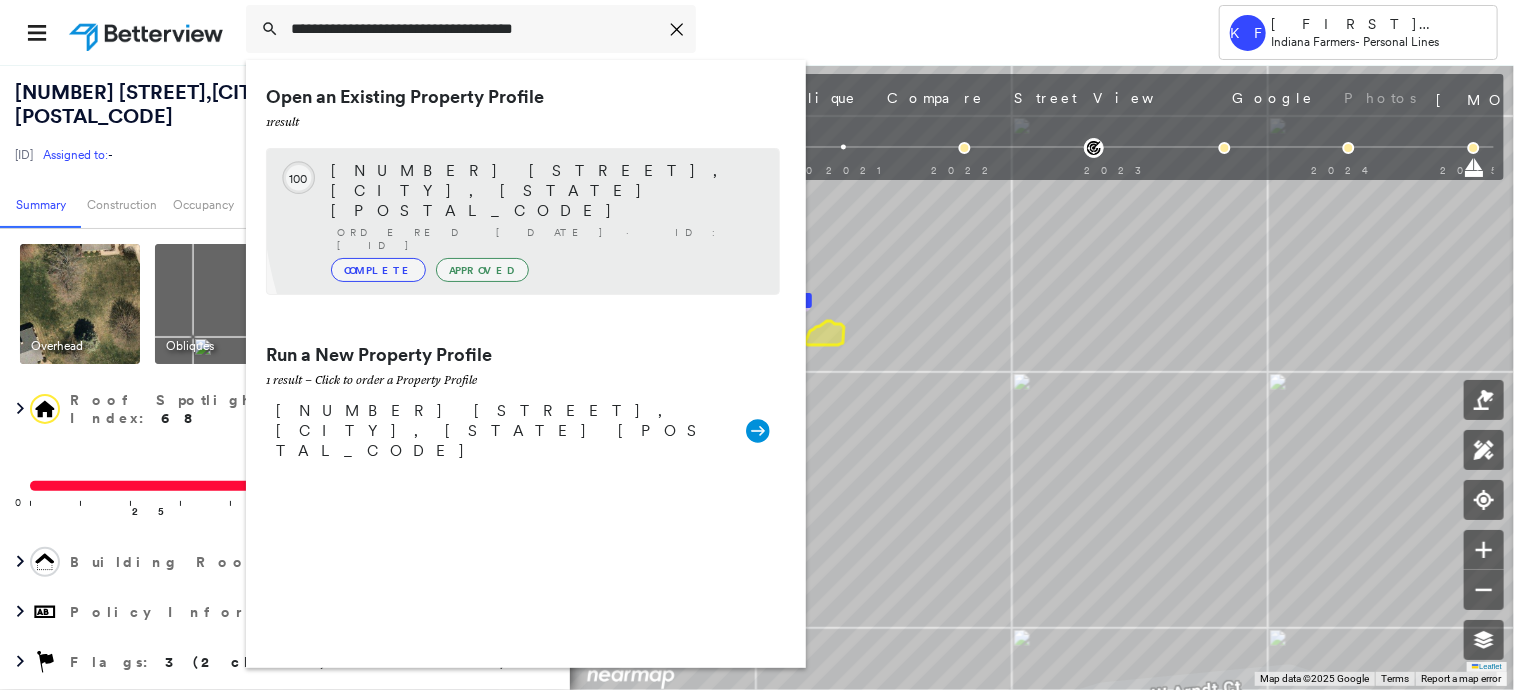 click on "Ordered [DATE] · ID:[ID]" at bounding box center [548, 239] 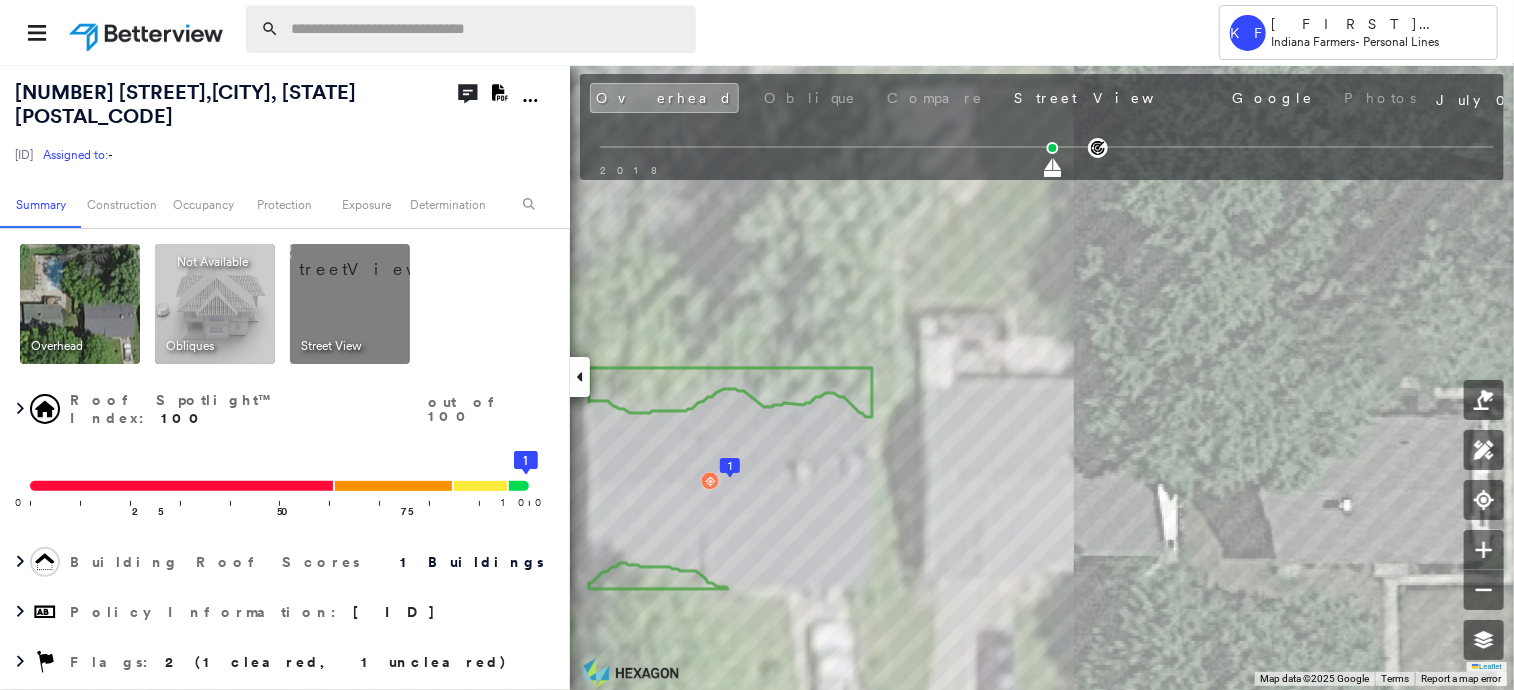 click at bounding box center [487, 29] 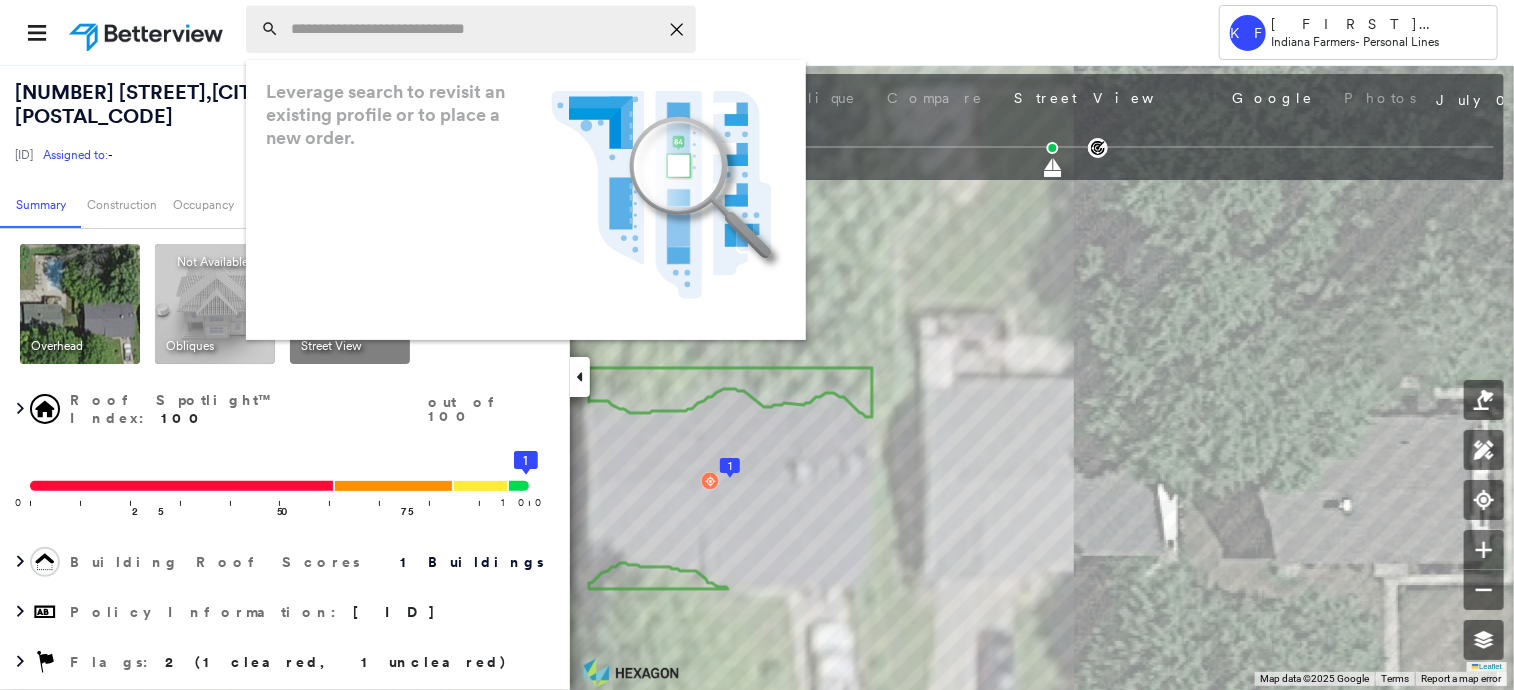 paste on "**********" 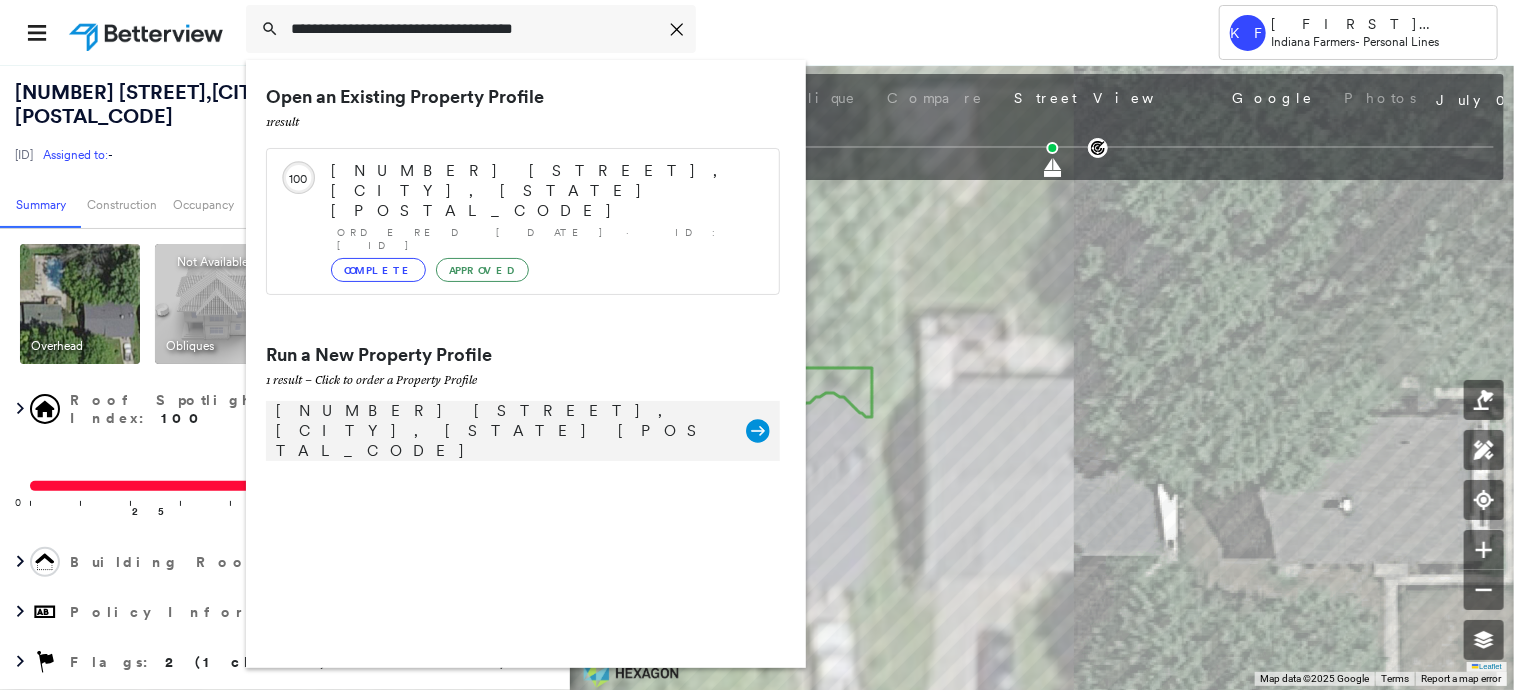 type on "**********" 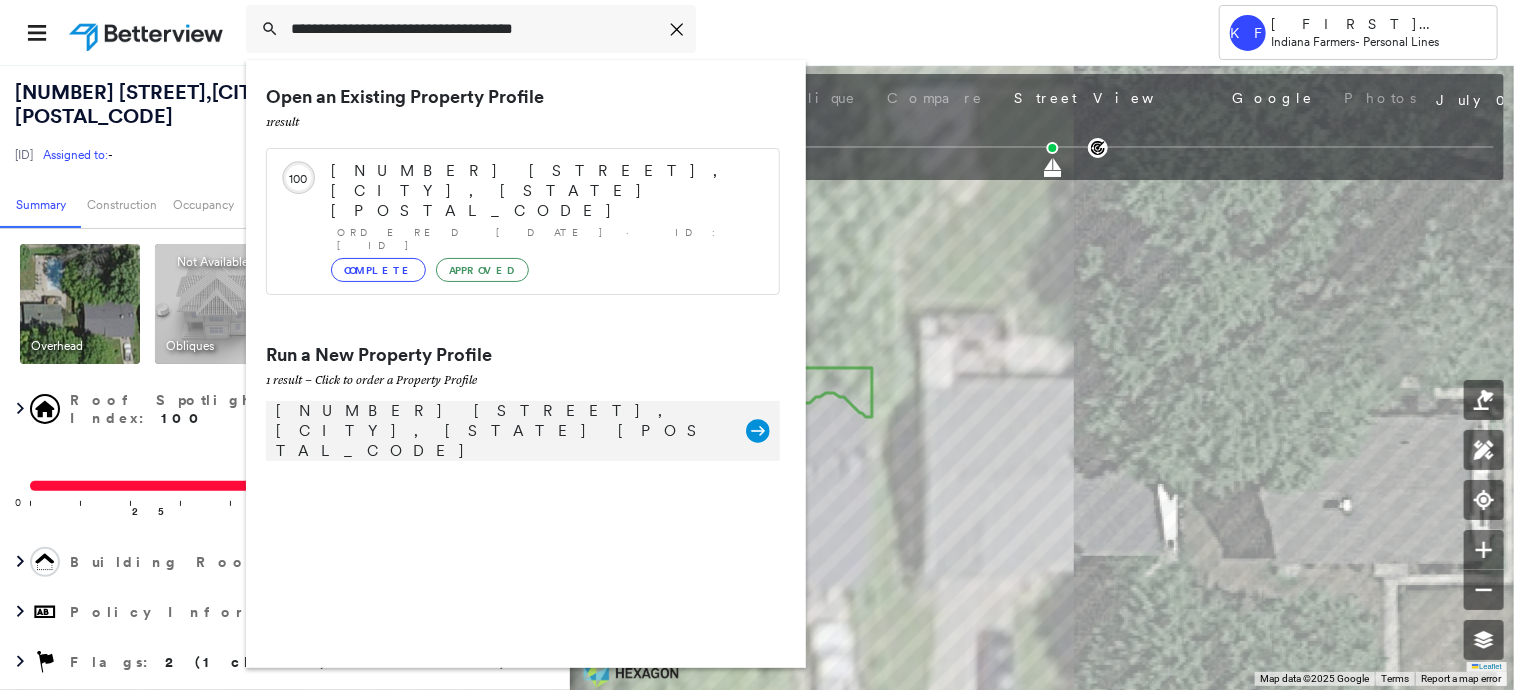 click 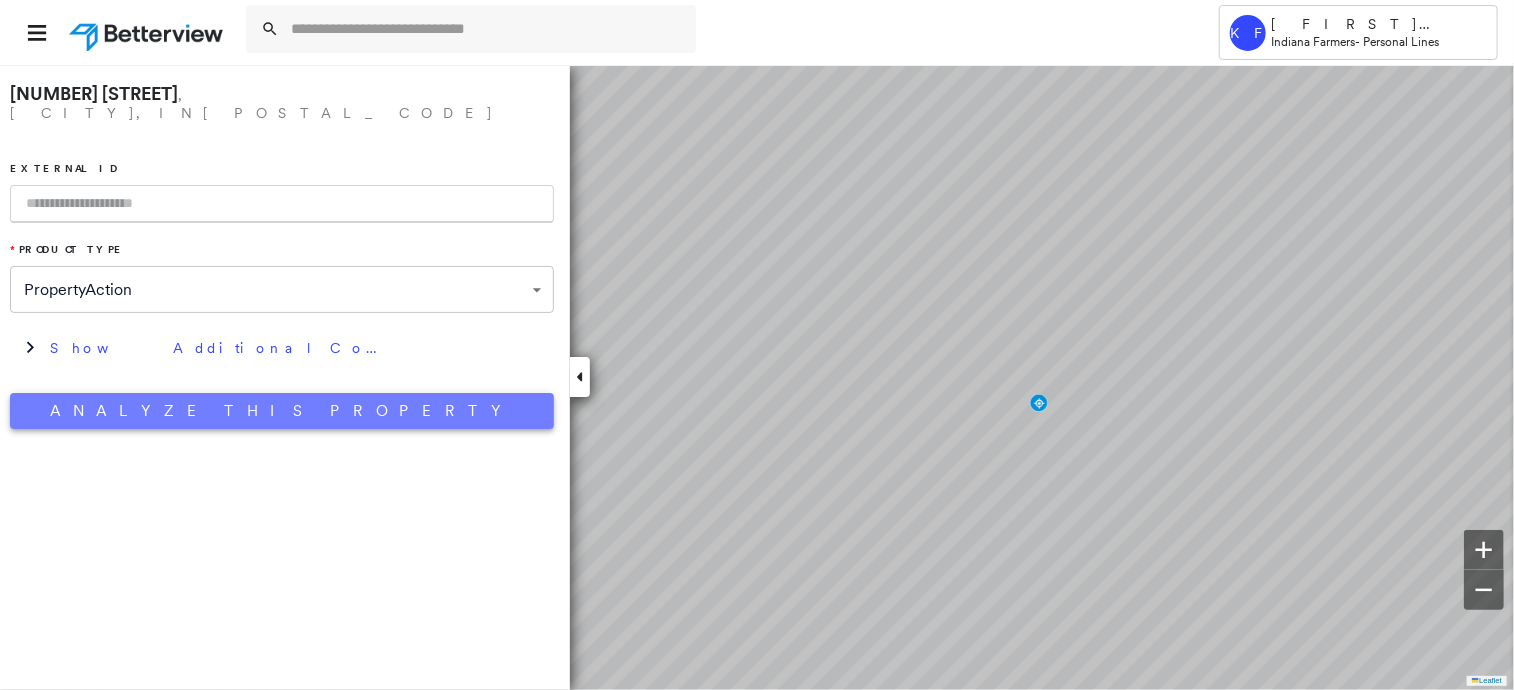 click on "Analyze This Property" at bounding box center [282, 411] 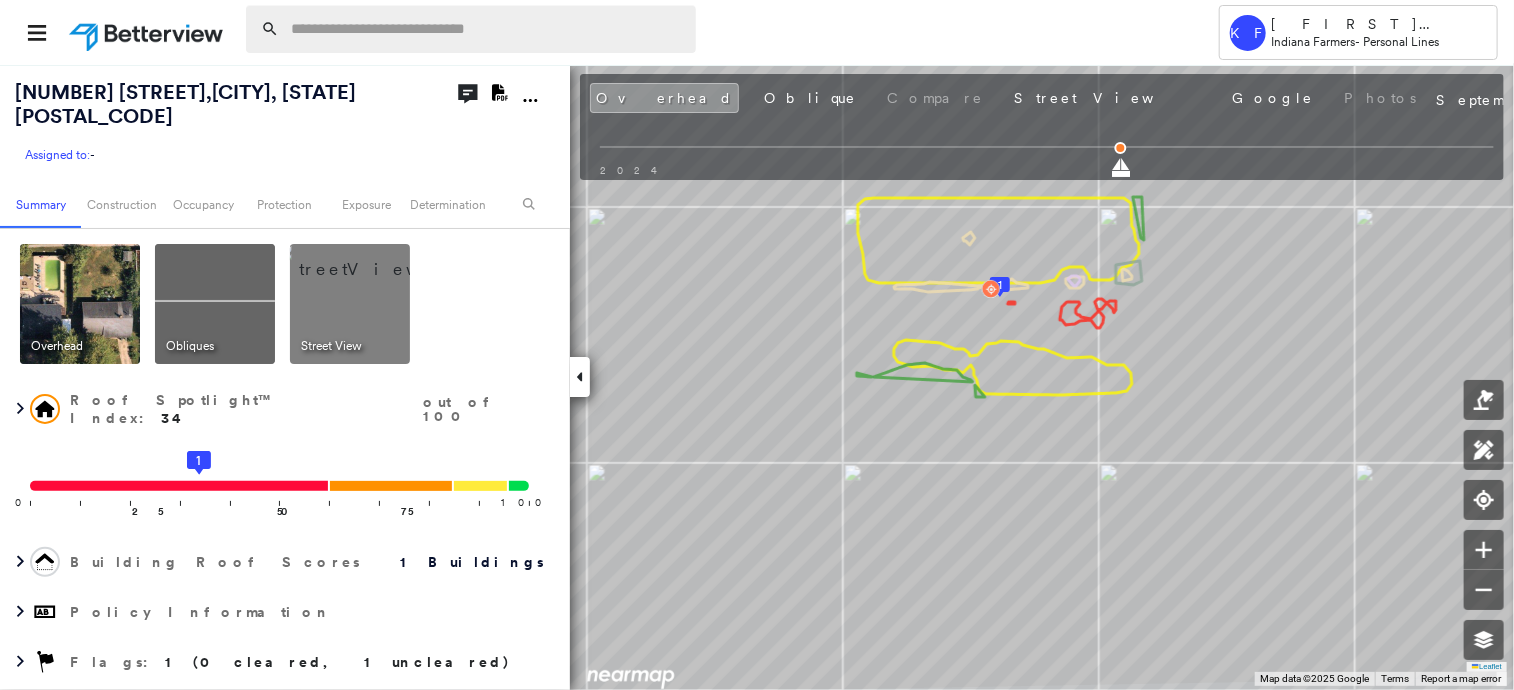 click at bounding box center [487, 29] 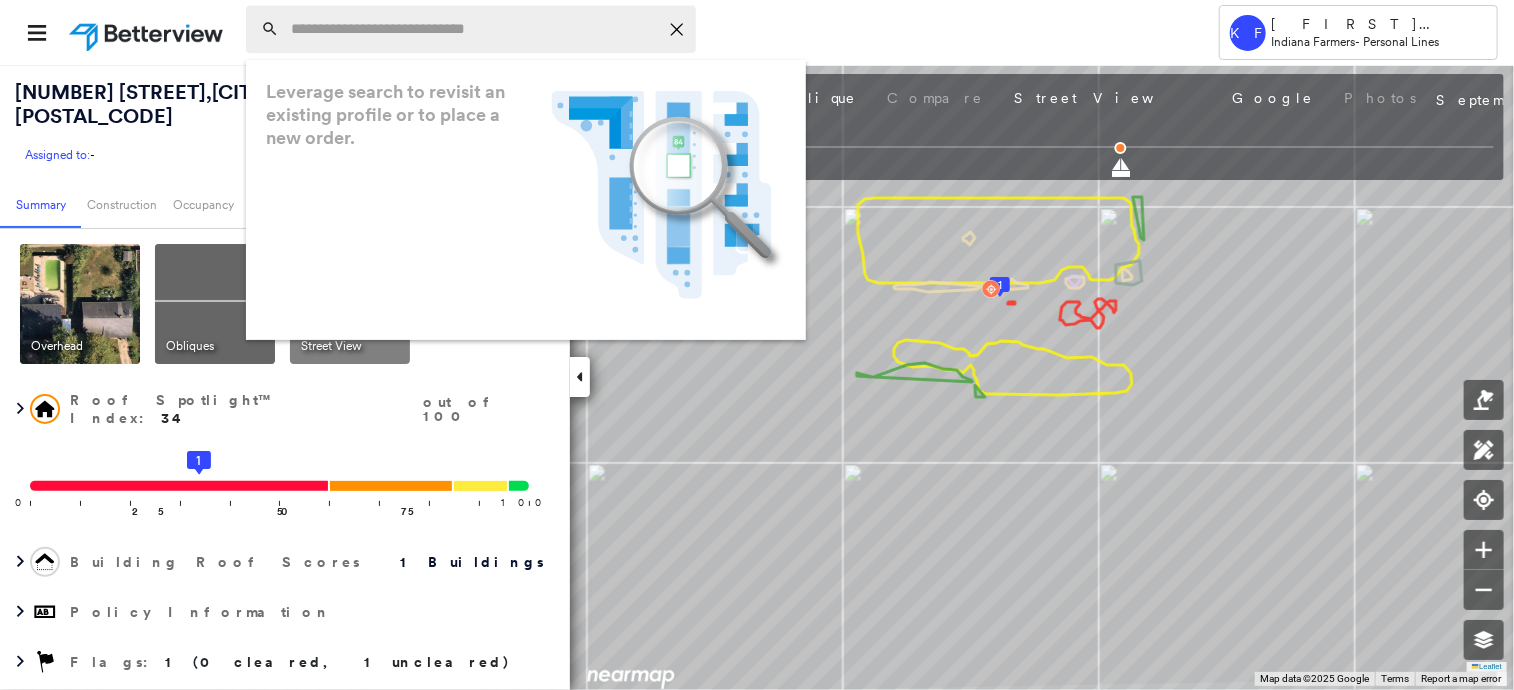 paste on "**********" 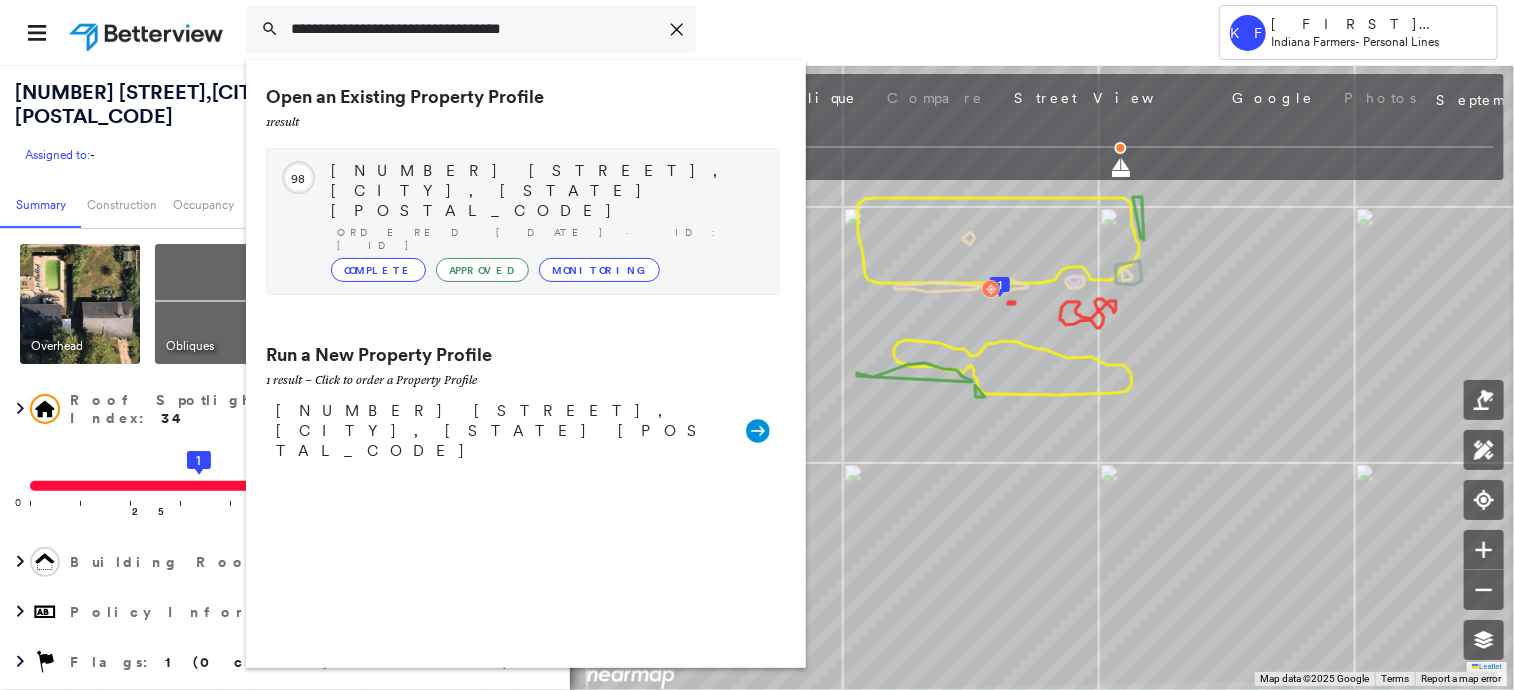 type on "**********" 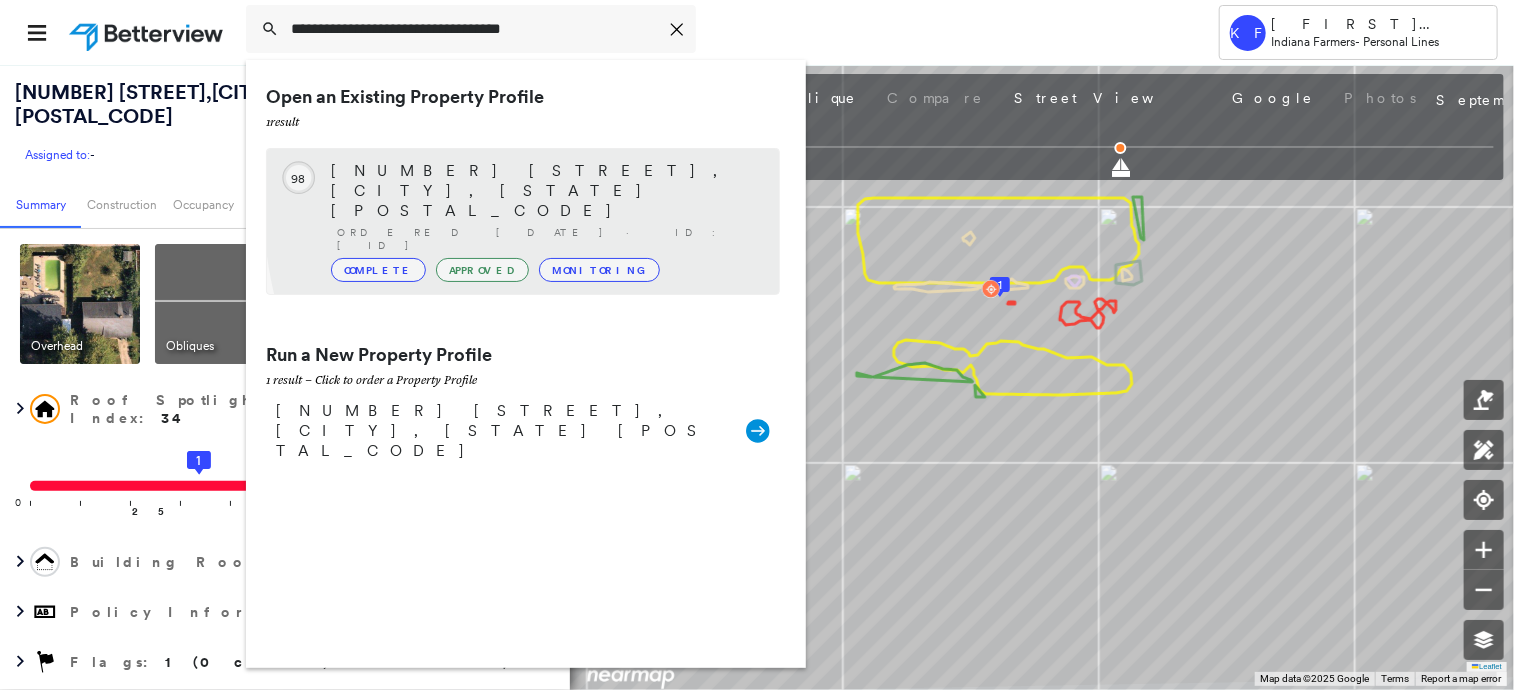 click on "Ordered [DATE] · ID:[ID]" at bounding box center [548, 239] 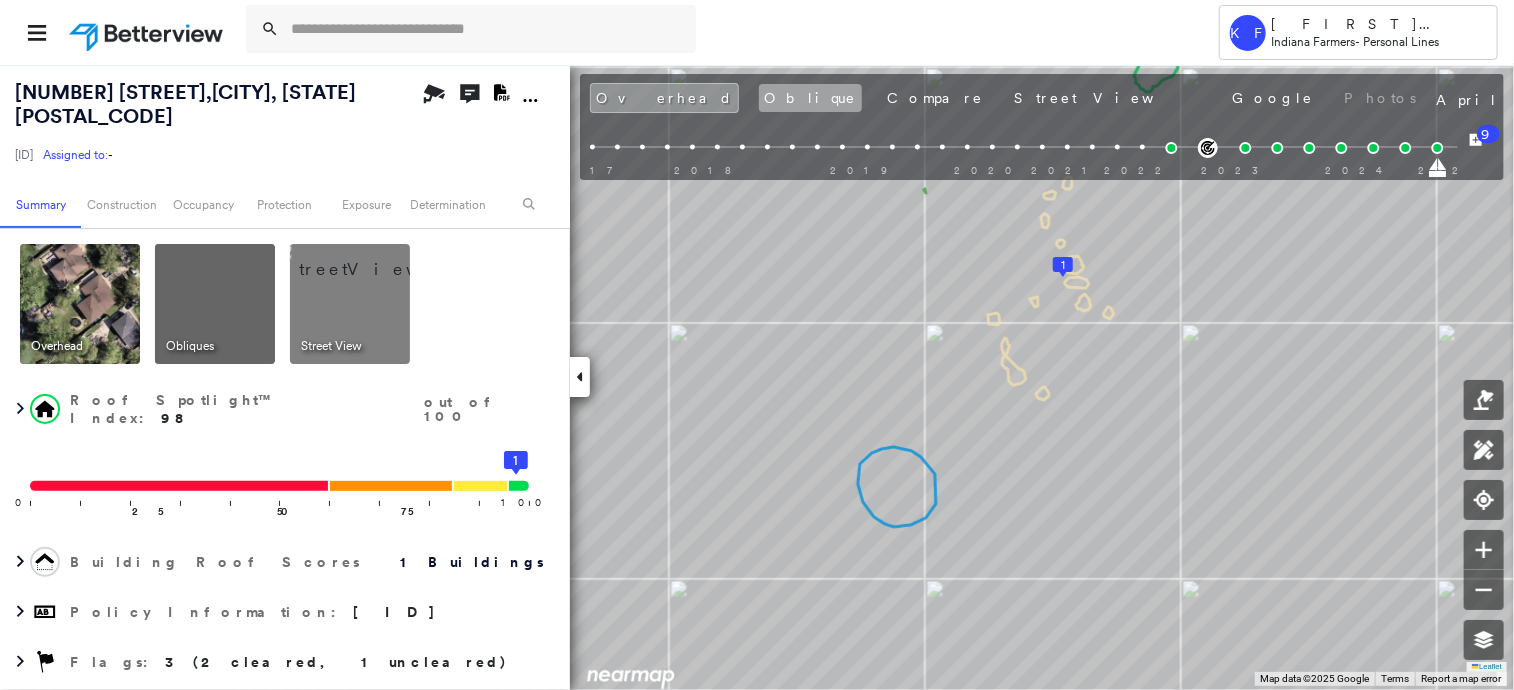 drag, startPoint x: 710, startPoint y: 98, endPoint x: 724, endPoint y: 97, distance: 14.035668 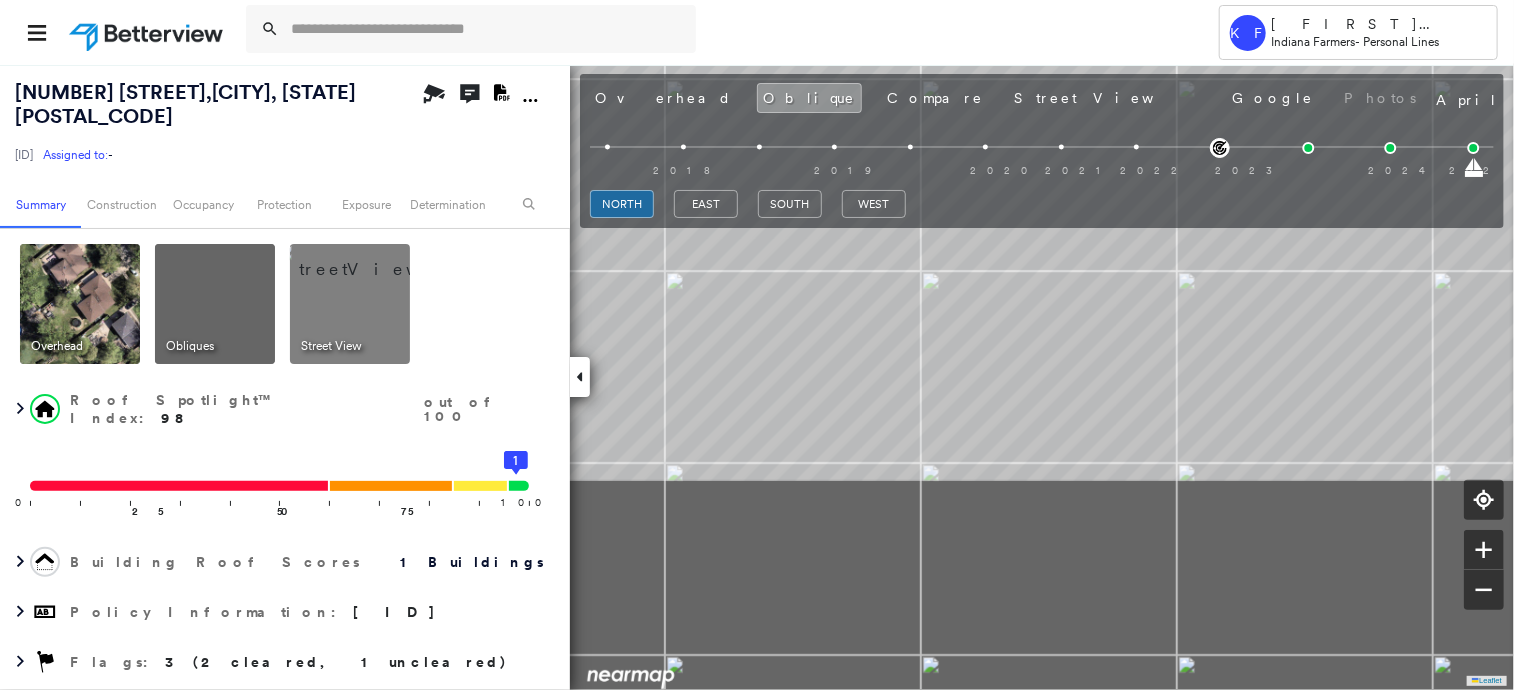 click on "[NUMBER] [STREET], [CITY], [STATE] [ID] Assigned to: - Assigned to: - [ID] Assigned to: - Open Comments Download PDF Report Summary Construction Occupancy Protection Exposure Determination Overhead Obliques Street View Roof Spotlight™ Index : [NUMBER] out of [NUMBER] [NUMBER] [NUMBER] [NUMBER] [NUMBER] Building Roof Scores [NUMBER] Buildings Policy Information : [ID] Flags : [NUMBER] ([NUMBER] cleared, [NUMBER] uncleared) Construction Roof Spotlights : Overhang, Vent Property Features : Car, Trampoline Roof Size & Shape : [NUMBER] building - Hip | Asphalt Shingle Occupancy Place Detail Google - Places Smarty Streets - Surrounding Properties TripAdvisor - Nearest Locations National Registry of Historic Places Protection US Fire Administration: Nearest Fire Stations Exposure Additional Perils FEMA Risk Index Determination Flags : [NUMBER] ([NUMBER] cleared, [NUMBER] uncleared) Uncleared Flags ([NUMBER]) Cleared Flags ([NUMBER]) Low Low Priority Roof Score Flagged [DATE] Clear Action Taken New Entry History Quote/New Business Terms & Conditions Added ACV Endorsement General" at bounding box center [757, 377] 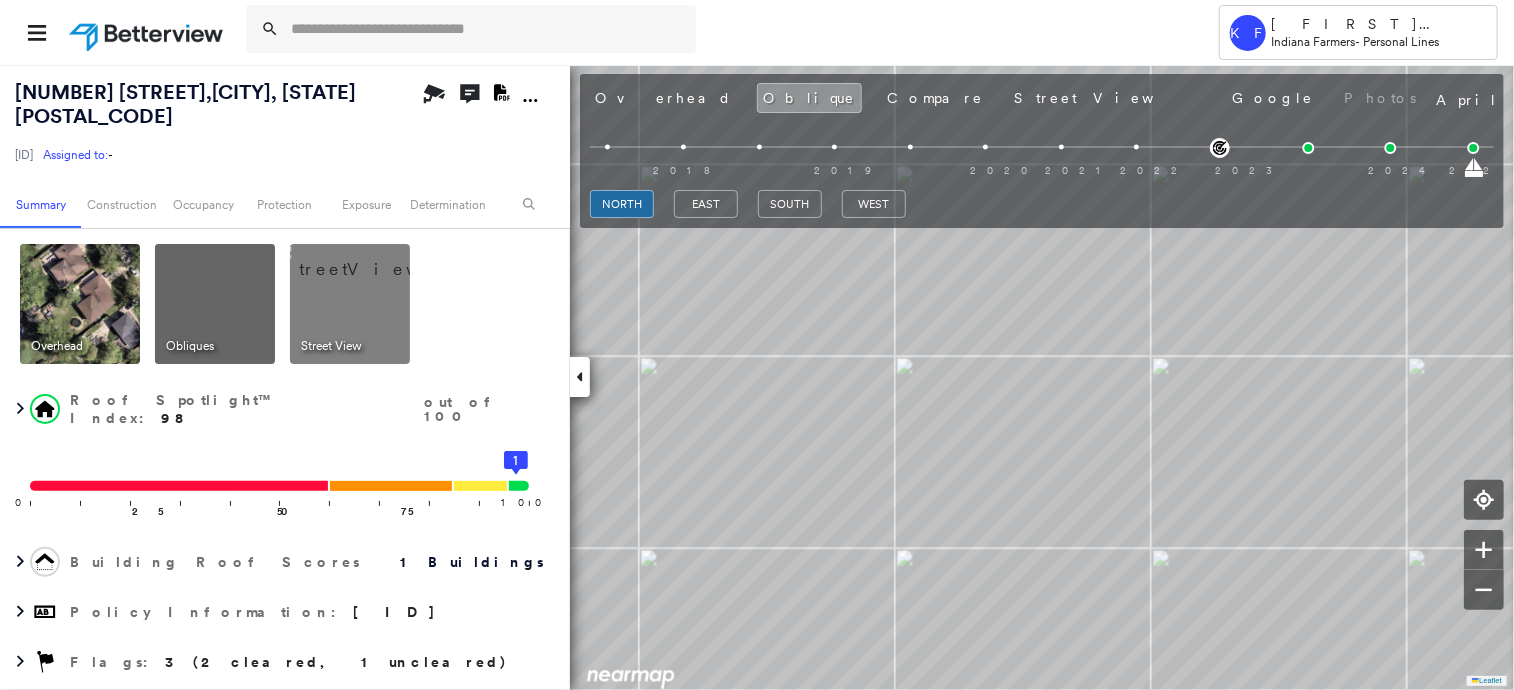 click at bounding box center (80, 304) 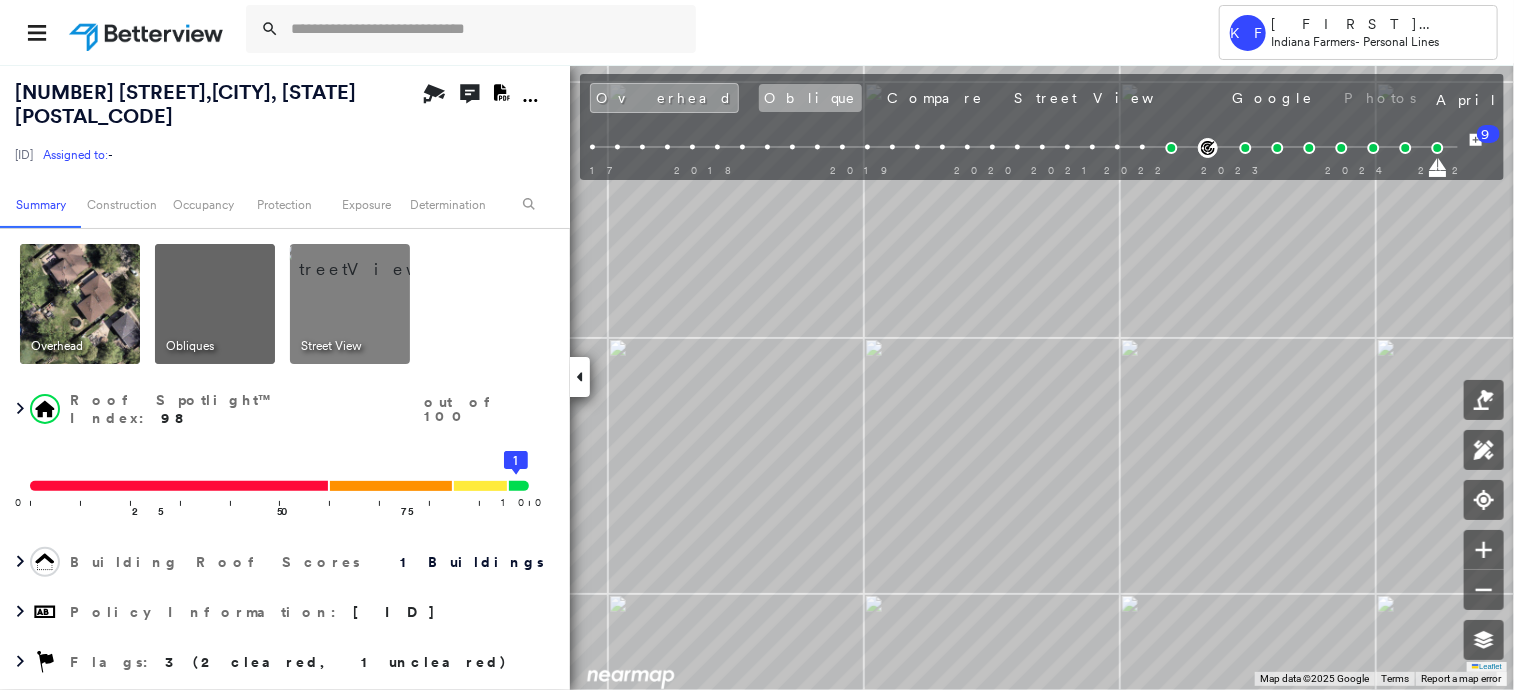 click on "Oblique" at bounding box center [810, 98] 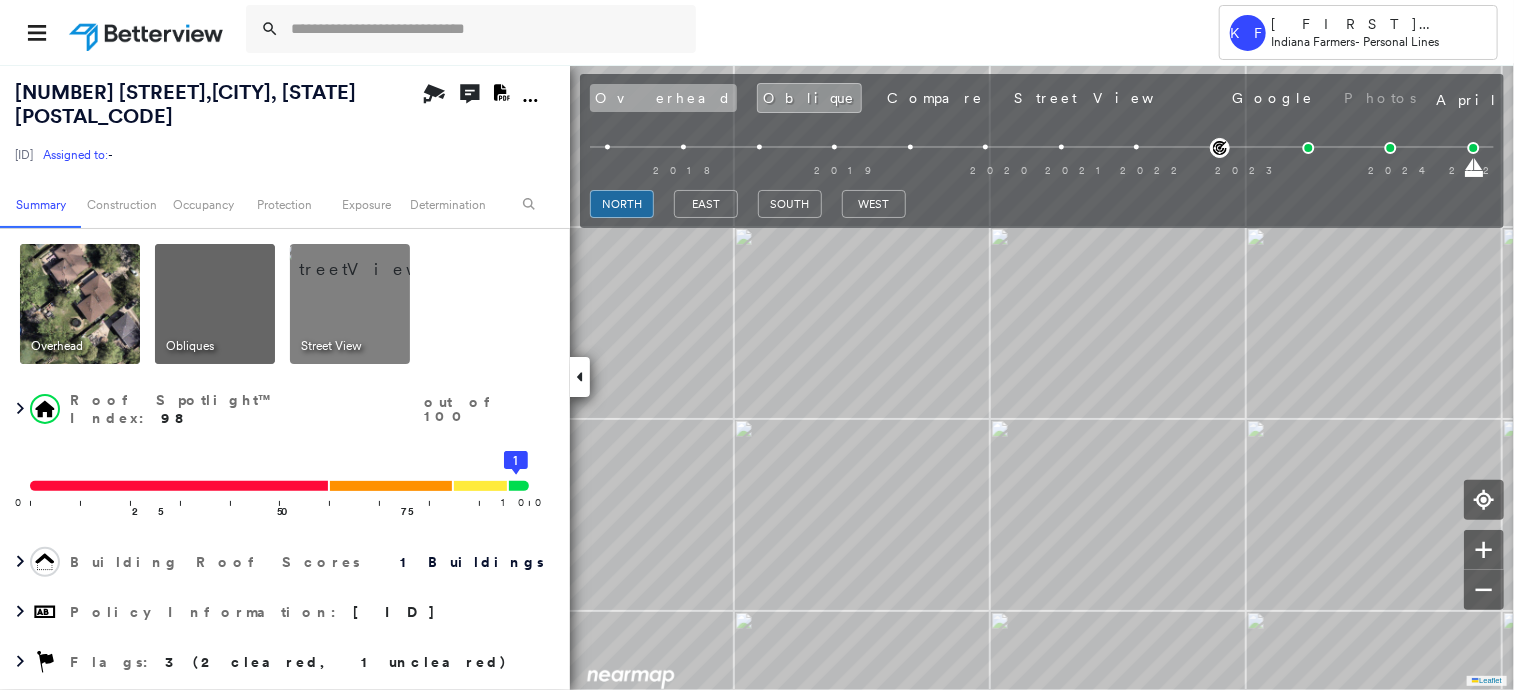 click on "Overhead" at bounding box center (663, 98) 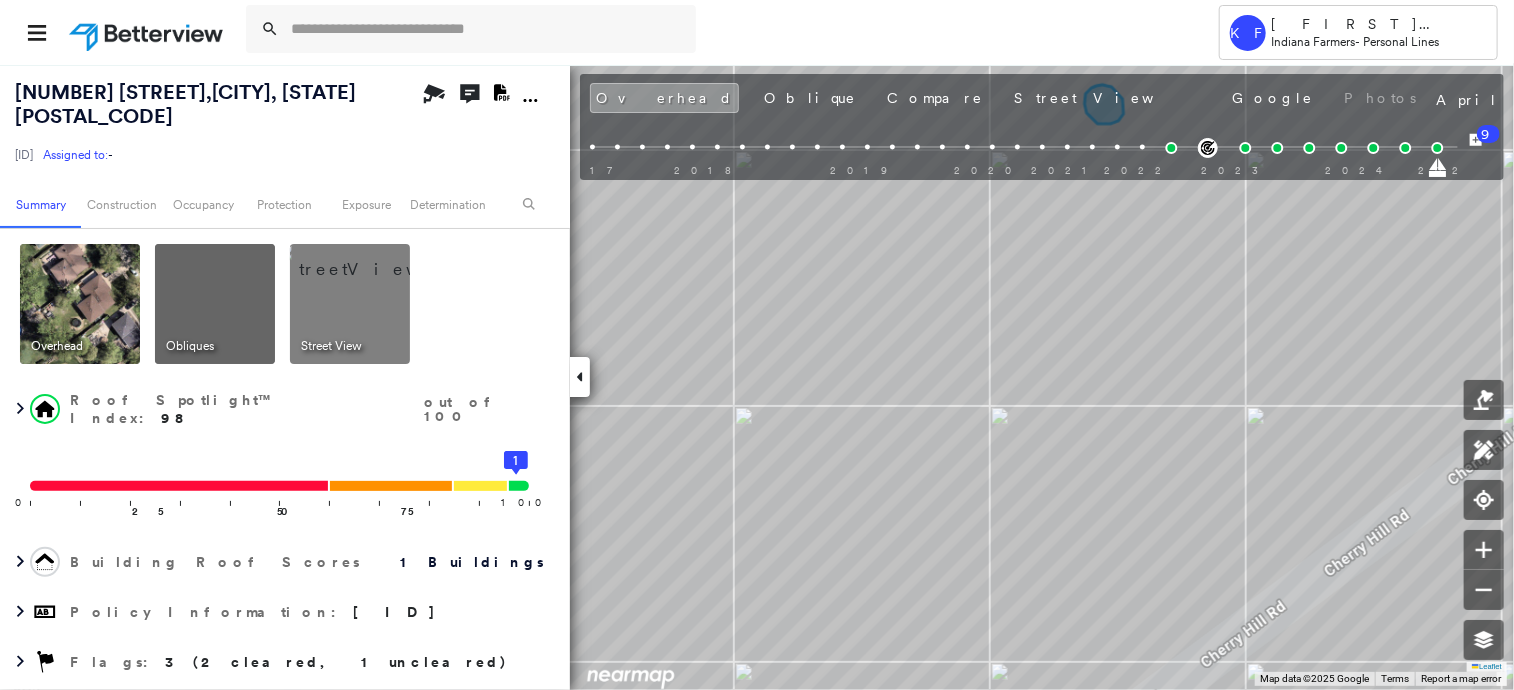 click at bounding box center [80, 304] 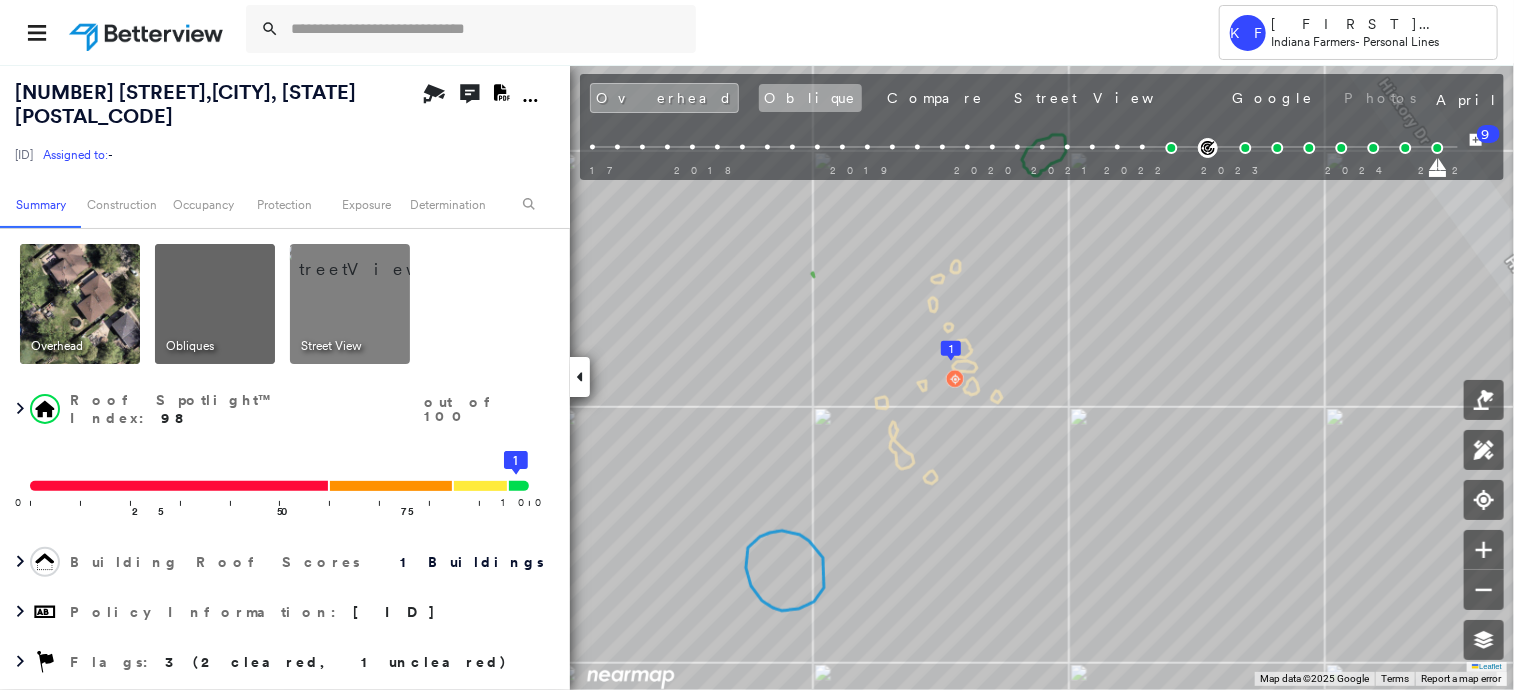 click on "Oblique" at bounding box center (810, 98) 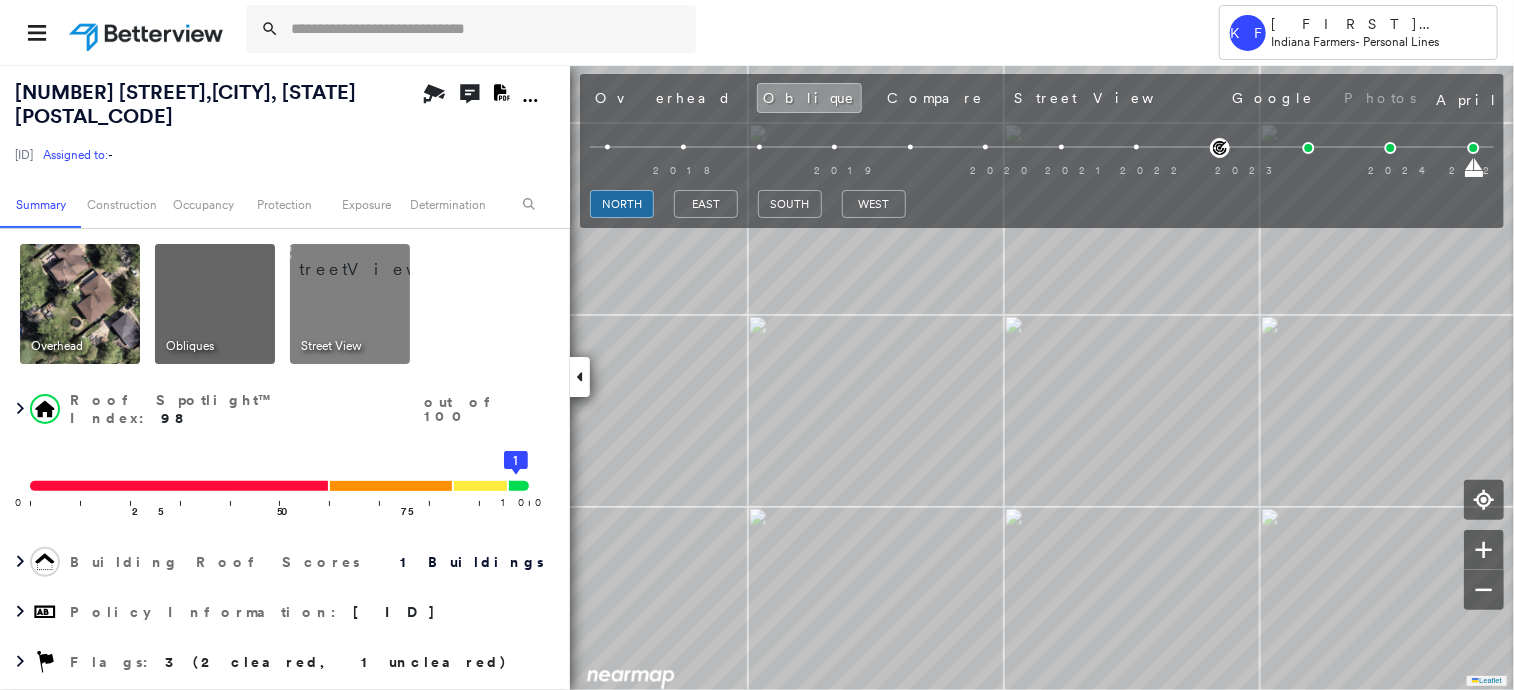 click at bounding box center [80, 304] 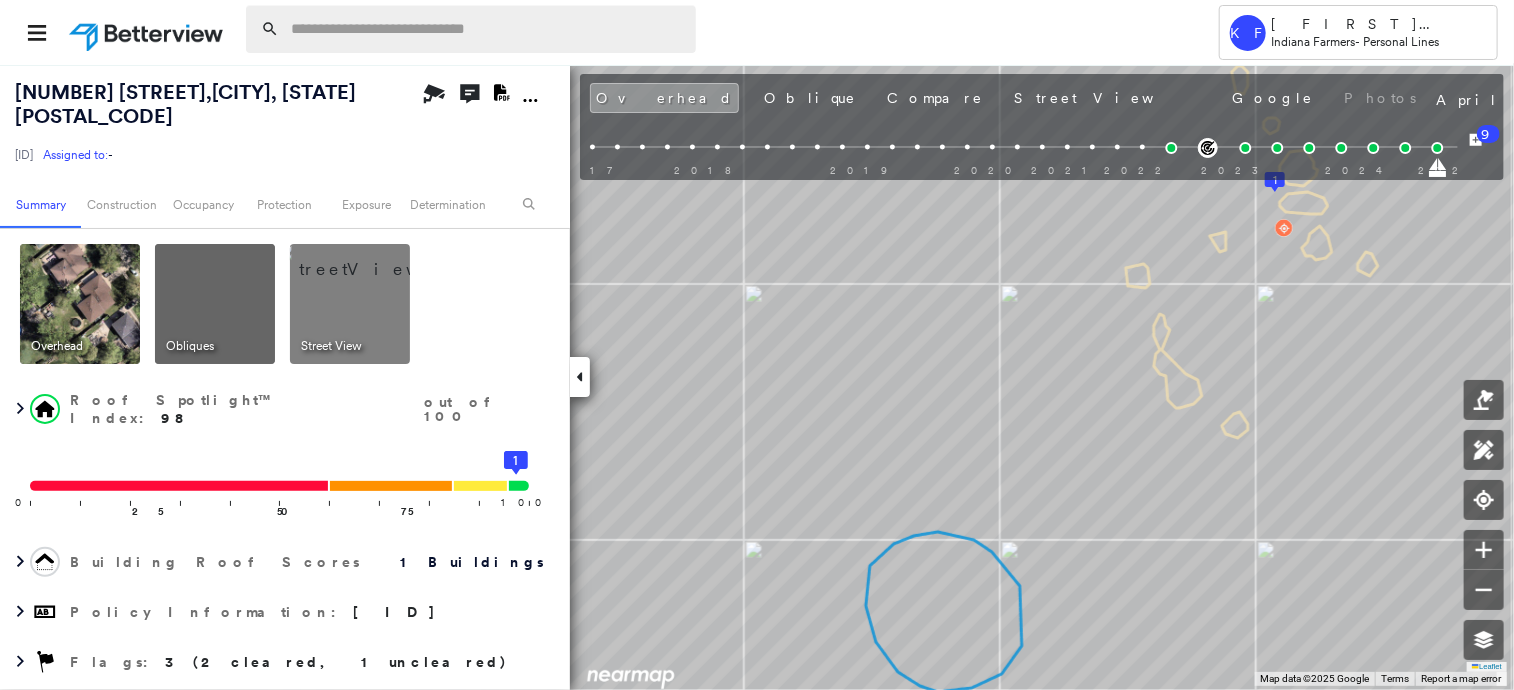 click at bounding box center (487, 29) 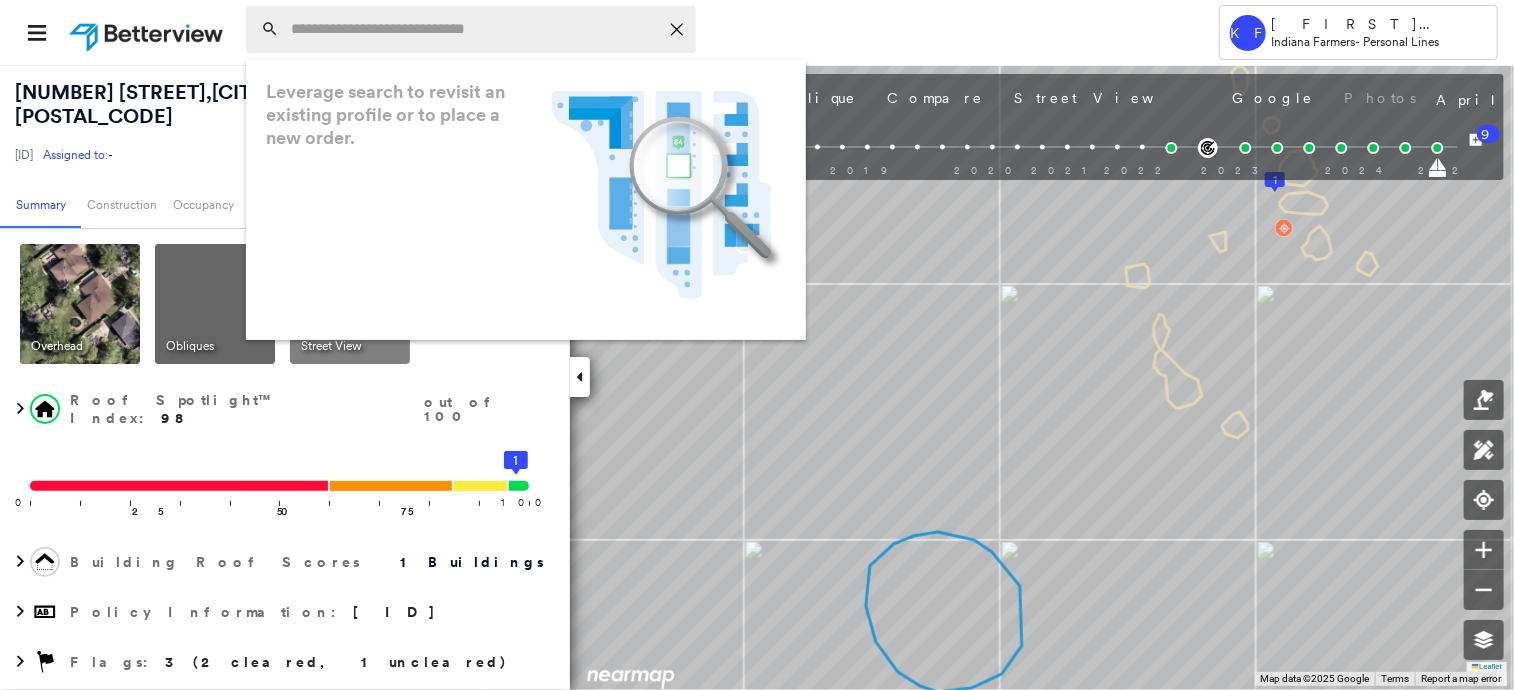 paste on "**********" 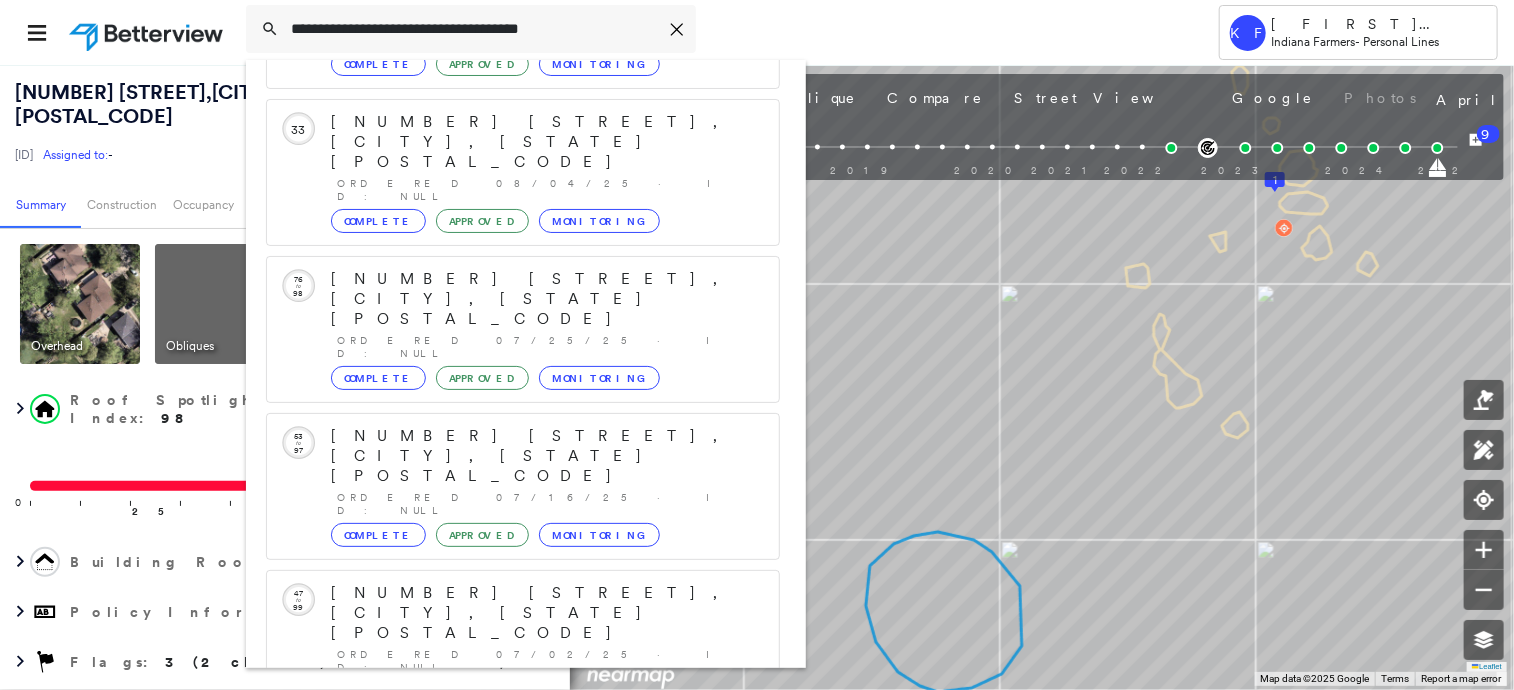 scroll, scrollTop: 208, scrollLeft: 0, axis: vertical 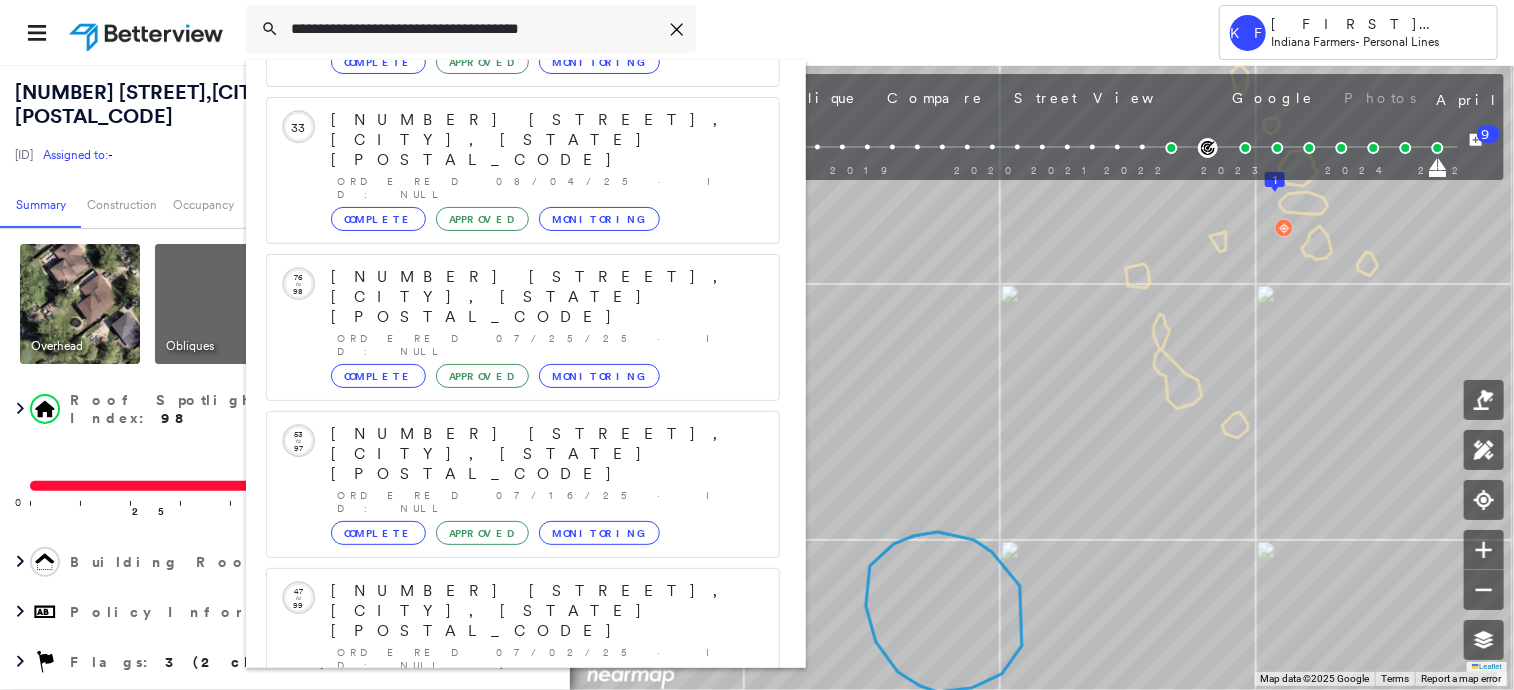 type on "**********" 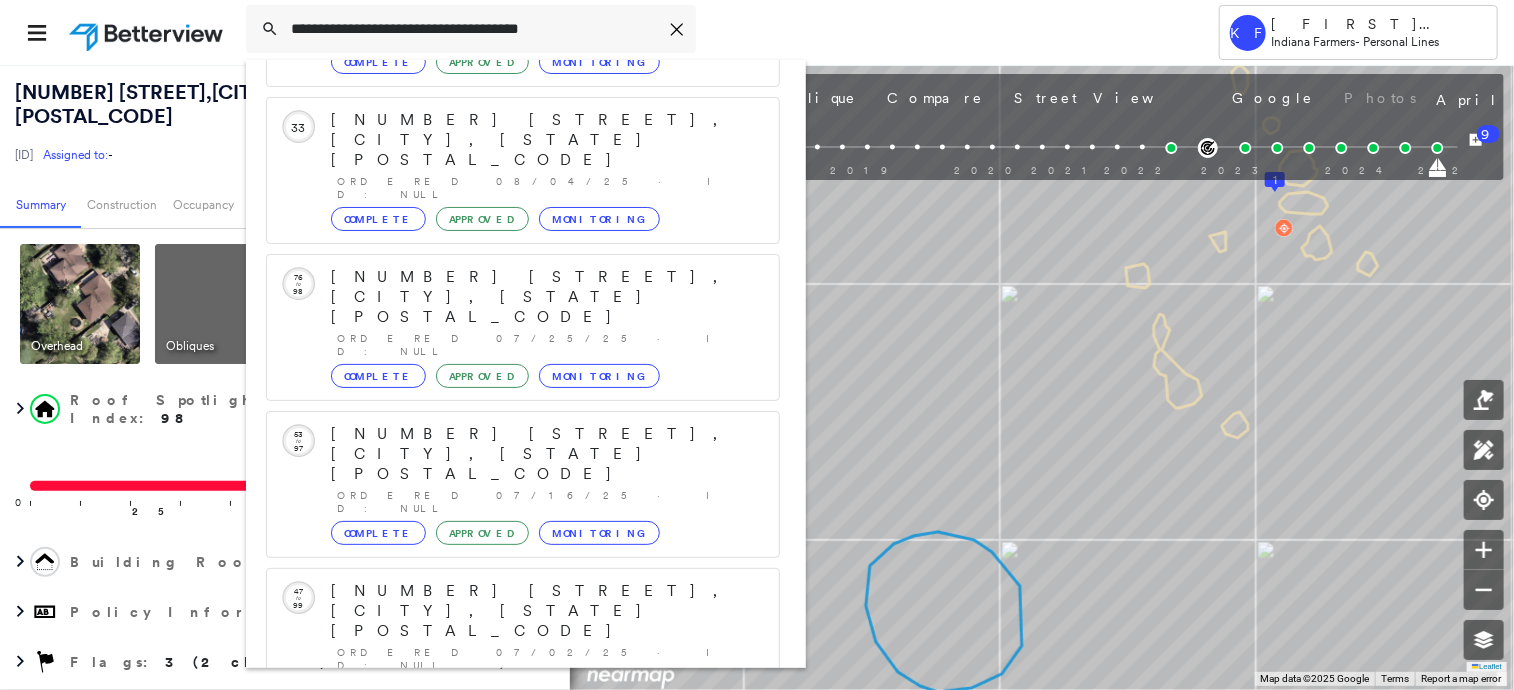 click on "Show  5  more existing properties" at bounding box center (524, 758) 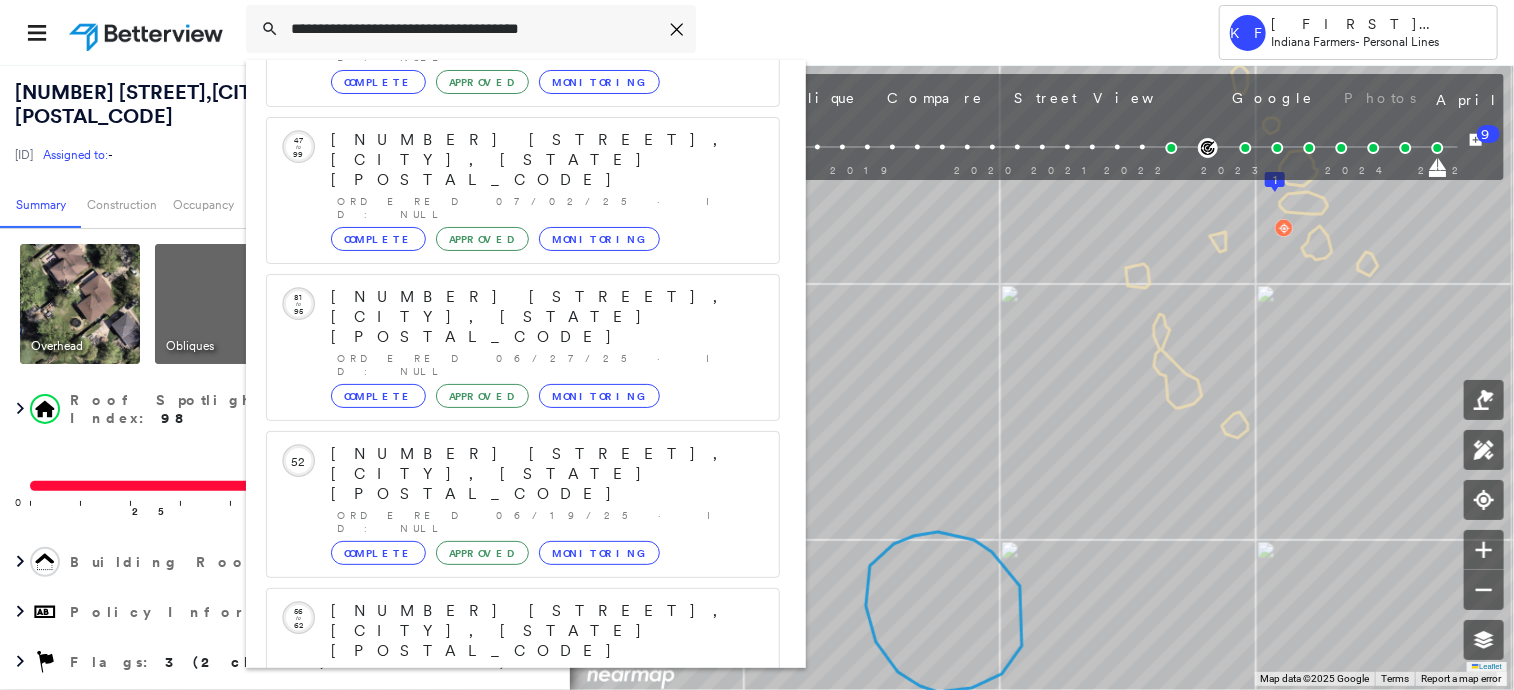 scroll, scrollTop: 724, scrollLeft: 0, axis: vertical 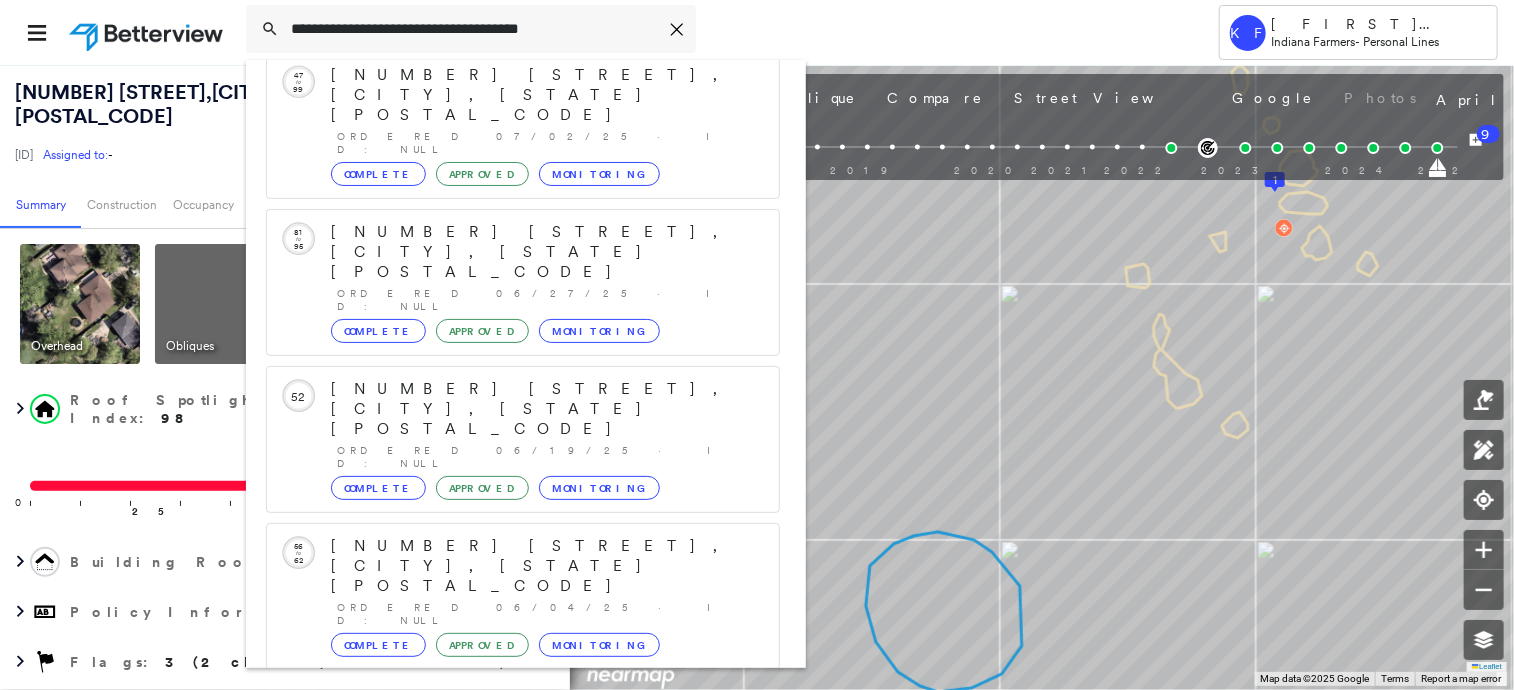 click 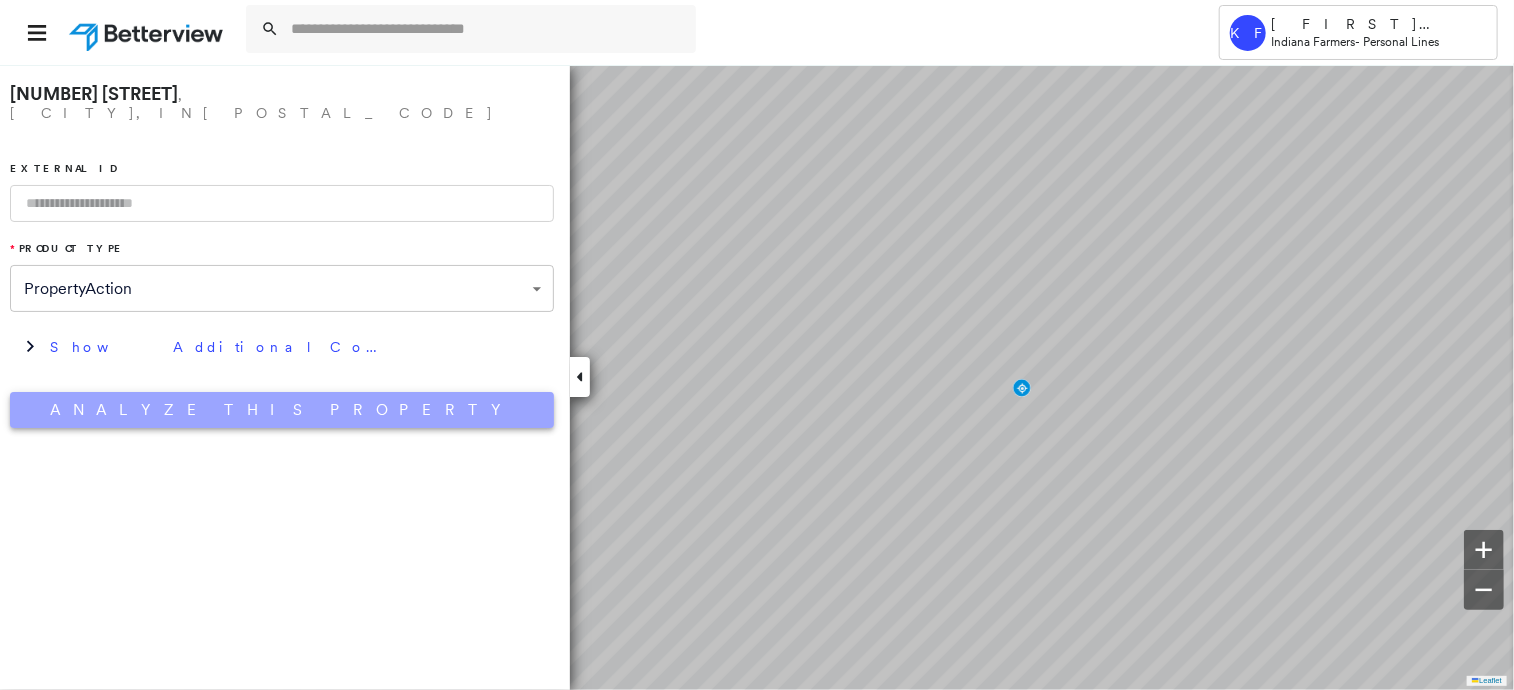 click on "Analyze This Property" at bounding box center [282, 410] 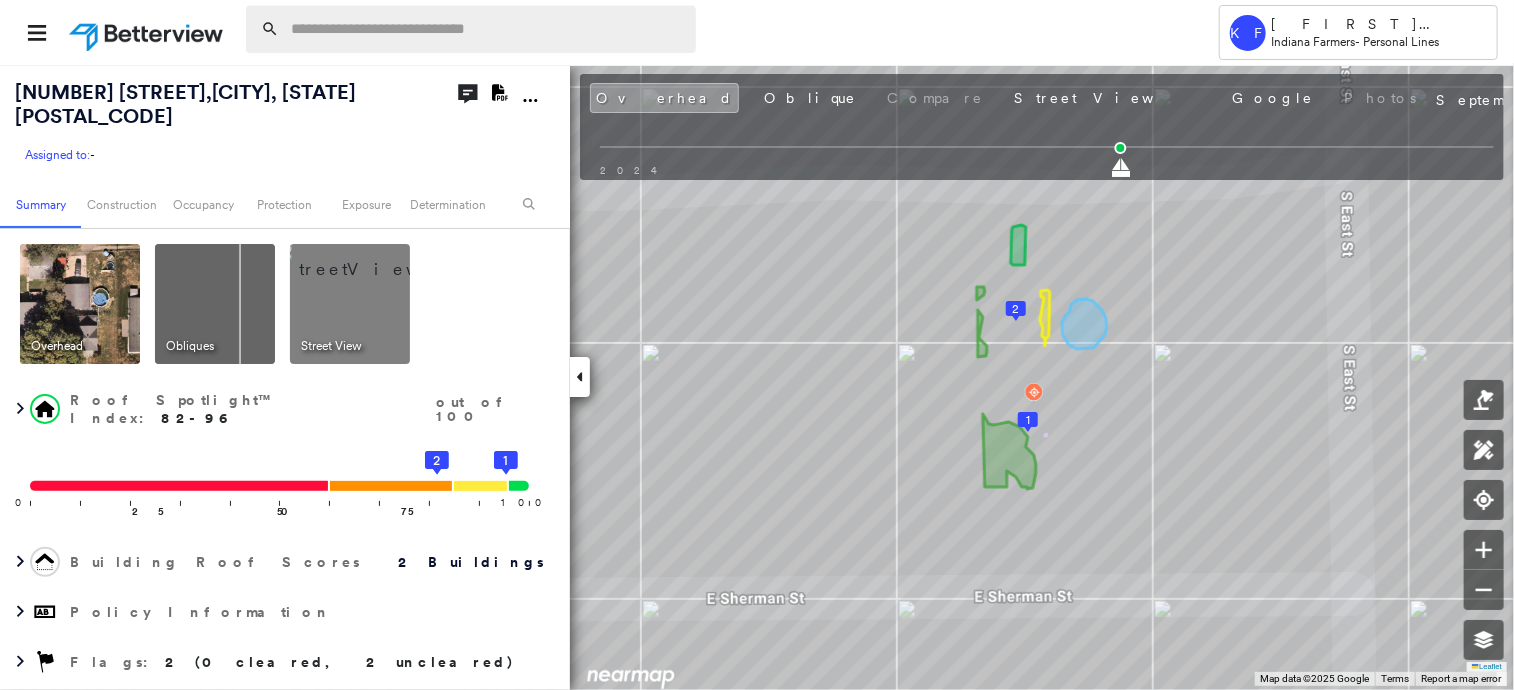 click at bounding box center (487, 29) 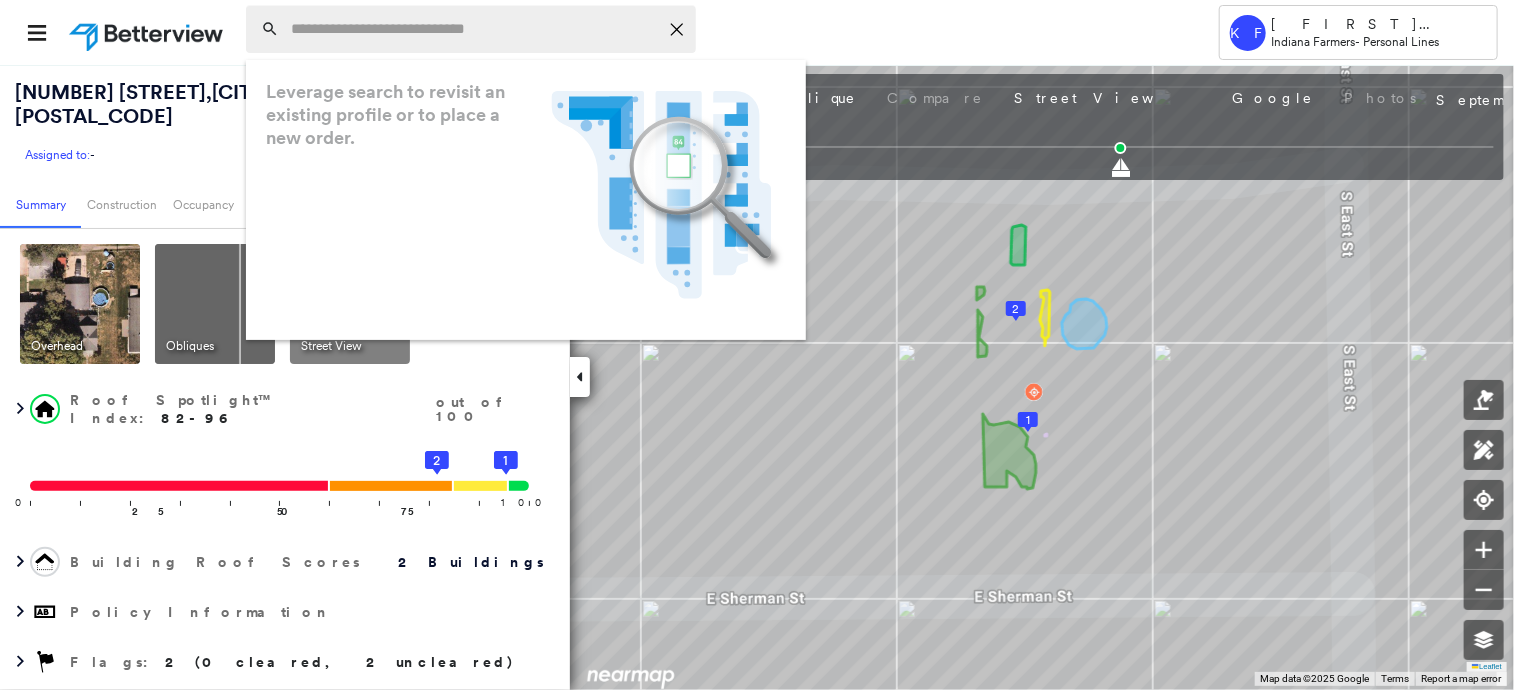 paste on "**********" 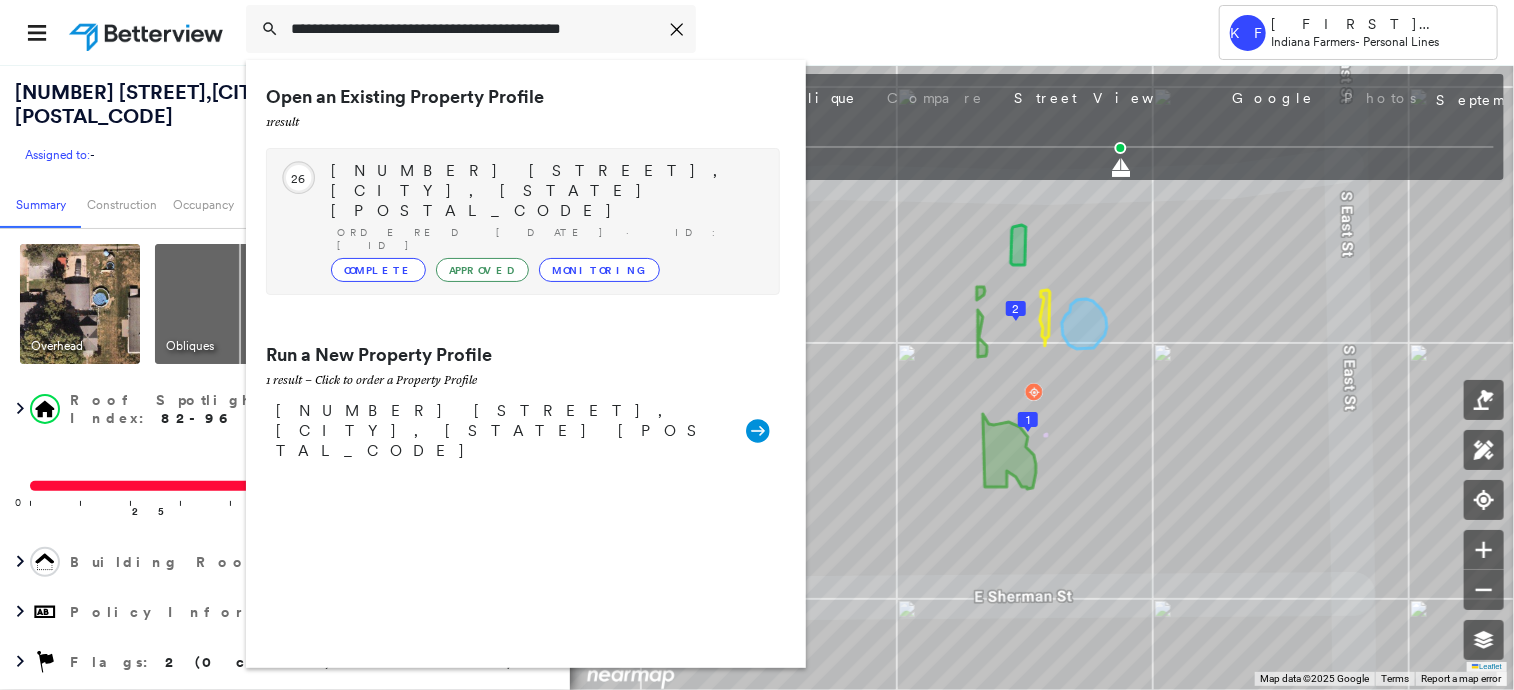 type on "**********" 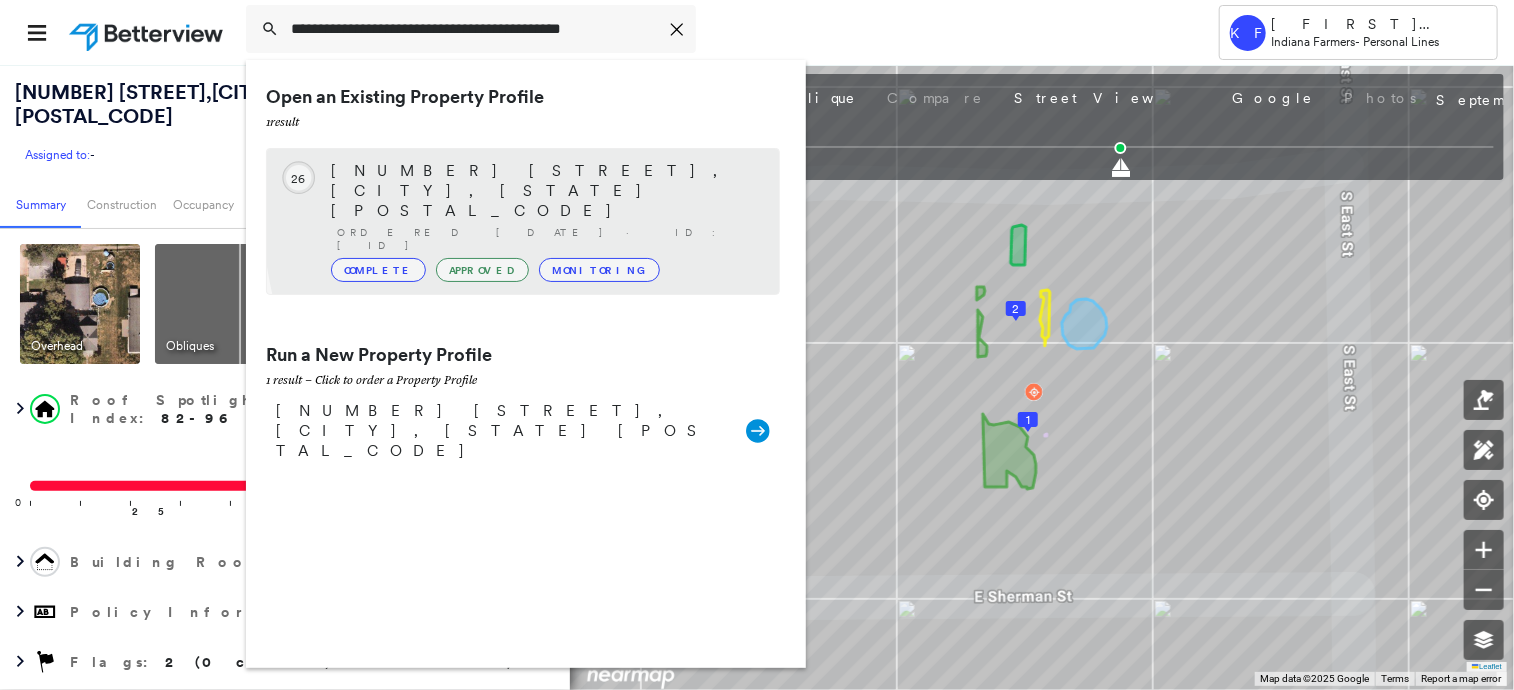 click on "[NUMBER] [STREET], [CITY], [STATE] [POSTAL_CODE] Ordered [DATE] · ID:[ID] Complete Approved Monitoring" at bounding box center (545, 221) 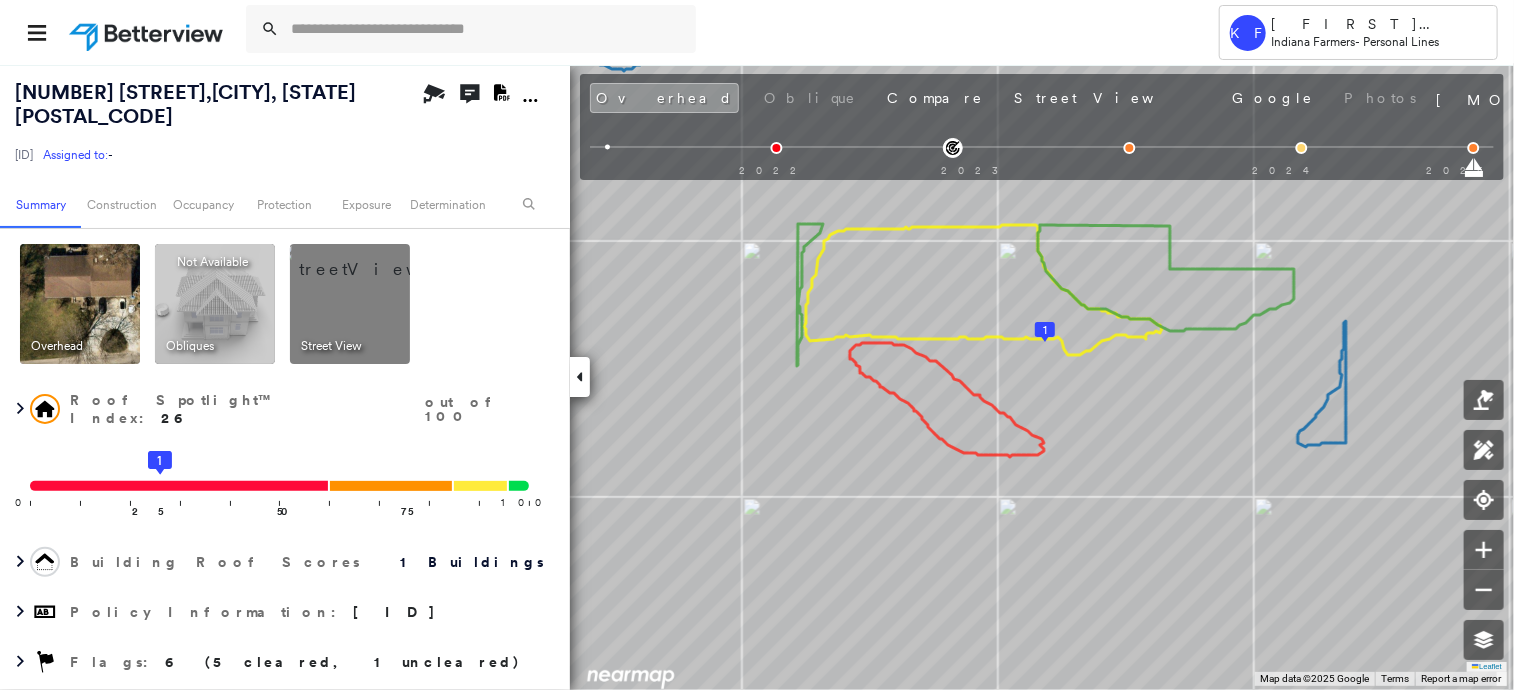 click at bounding box center (374, 259) 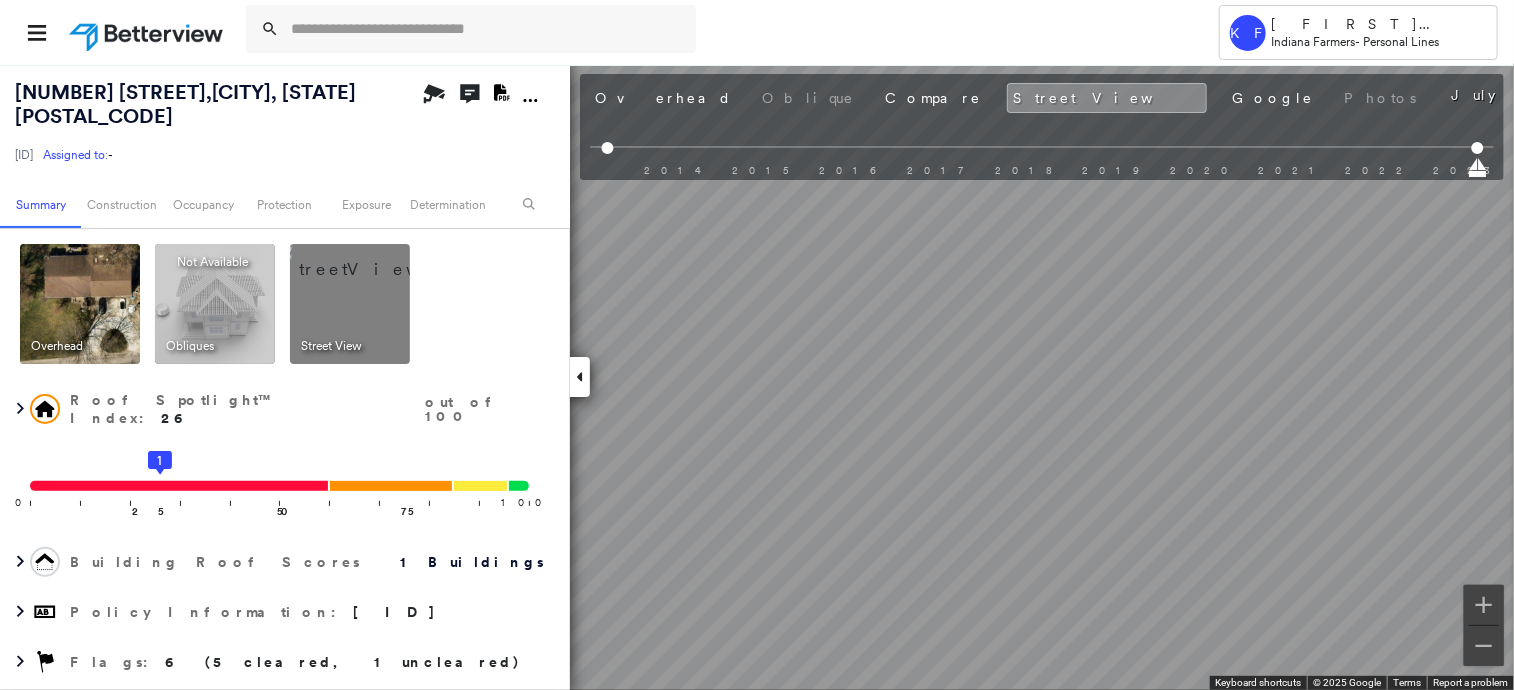 click on "Tower [NAME] [NAME] [NAME] - Personal Lines [NUMBER] [STREET], [CITY], [STATE] [ID] Assigned to: - Assigned to: - [ID] Assigned to: - Open Comments Download PDF Report Summary Construction Occupancy Protection Exposure Determination Overhead Obliques Not Available ; Street View Roof Spotlight™ Index : [NUMBER] out of [NUMBER] [NUMBER] [NUMBER] [NUMBER] [NUMBER] Building Roof Scores [NUMBER] Buildings Policy Information : [ID] Flags : [NUMBER] ([NUMBER] cleared, [NUMBER] uncleared) Construction Roof Spotlights : Staining, Worn Shingles, Overhang Property Features : Yard Debris Roof Size & Shape : [NUMBER] building - Gable | Asphalt Shingle Occupancy Place Detail Google - Places Smarty Streets - Surrounding Properties TripAdvisor - Nearest Locations National Registry of Historic Places Protection US Fire Administration: Nearest Fire Stations Exposure Additional Perils FEMA Risk Index Determination Flags : [NUMBER] ([NUMBER] cleared, [NUMBER] uncleared) Uncleared Flags ([NUMBER]) Cleared Flags ([NUMBER]) DEBR Yard Debris Flagged [DATE] Clear New Entry" at bounding box center (757, 345) 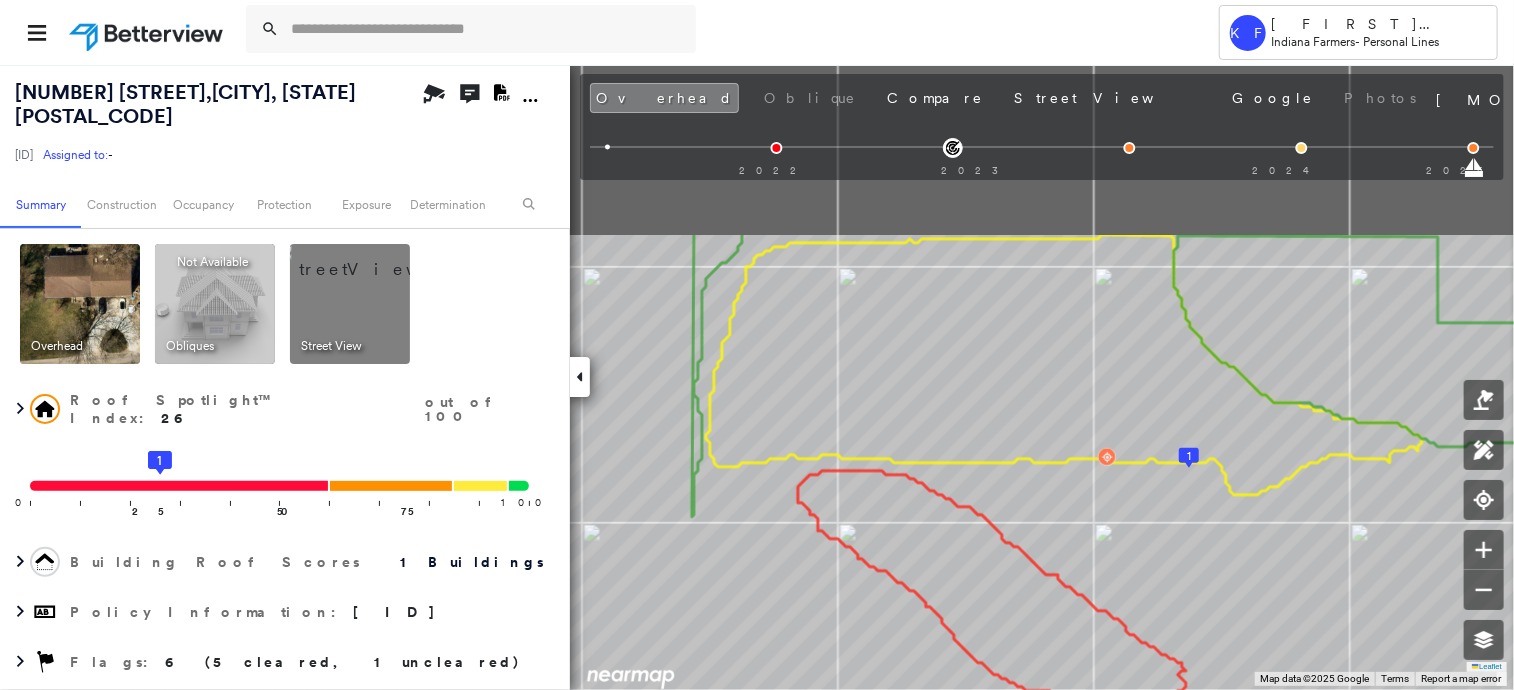 click on "Tower [NAME] [NAME] [NAME] - Personal Lines [NUMBER] [STREET], [CITY], [STATE] [ID] Assigned to: - Assigned to: - [ID] Assigned to: - Open Comments Download PDF Report Summary Construction Occupancy Protection Exposure Determination Overhead Obliques Not Available ; Street View Roof Spotlight™ Index : [NUMBER] out of [NUMBER] [NUMBER] [NUMBER] [NUMBER] [NUMBER] Building Roof Scores [NUMBER] Buildings Policy Information : [ID] Flags : [NUMBER] ([NUMBER] cleared, [NUMBER] uncleared) Construction Roof Spotlights : Staining, Worn Shingles, Overhang Property Features : Yard Debris Roof Size & Shape : [NUMBER] building - Gable | Asphalt Shingle Occupancy Place Detail Google - Places Smarty Streets - Surrounding Properties TripAdvisor - Nearest Locations National Registry of Historic Places Protection US Fire Administration: Nearest Fire Stations Exposure Additional Perils FEMA Risk Index Determination Flags : [NUMBER] ([NUMBER] cleared, [NUMBER] uncleared) Uncleared Flags ([NUMBER]) Cleared Flags ([NUMBER]) DEBR Yard Debris Flagged [DATE] Clear New Entry" at bounding box center (757, 345) 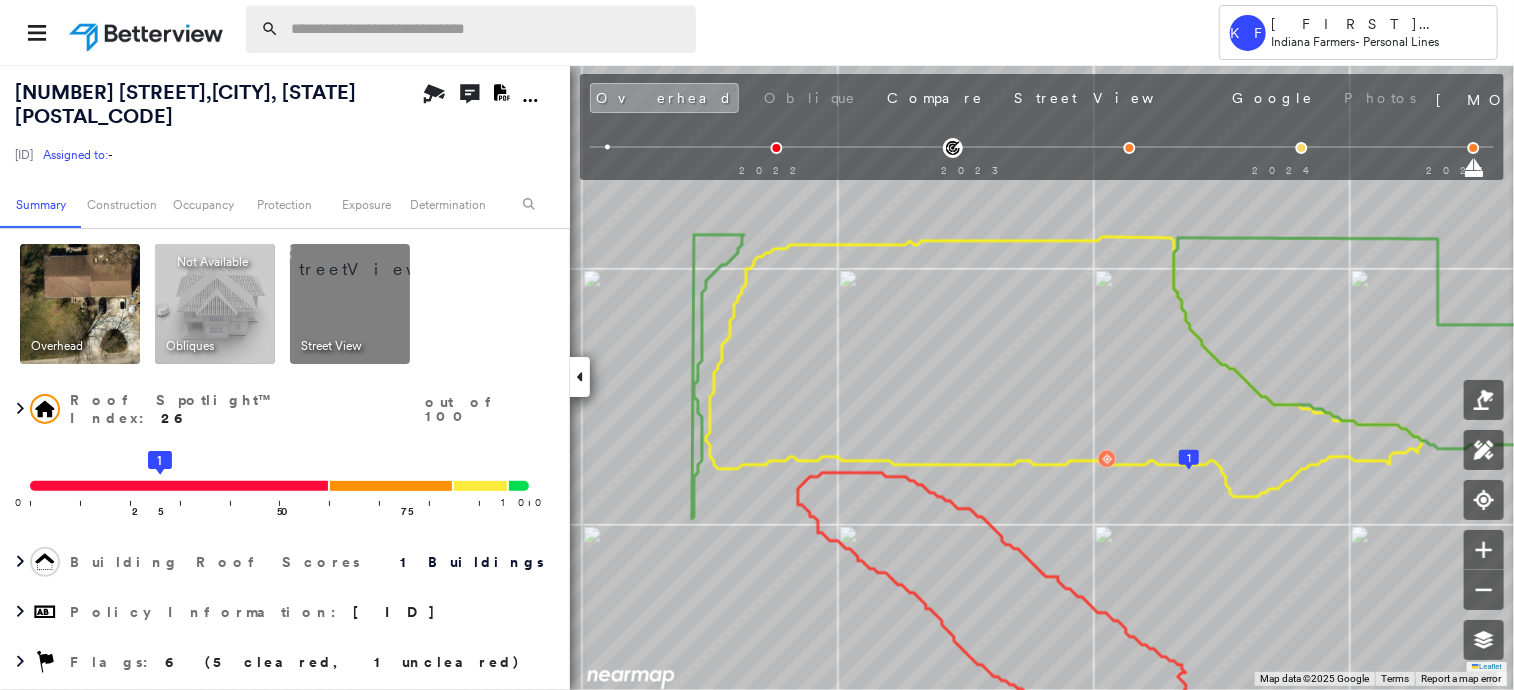 click at bounding box center (487, 29) 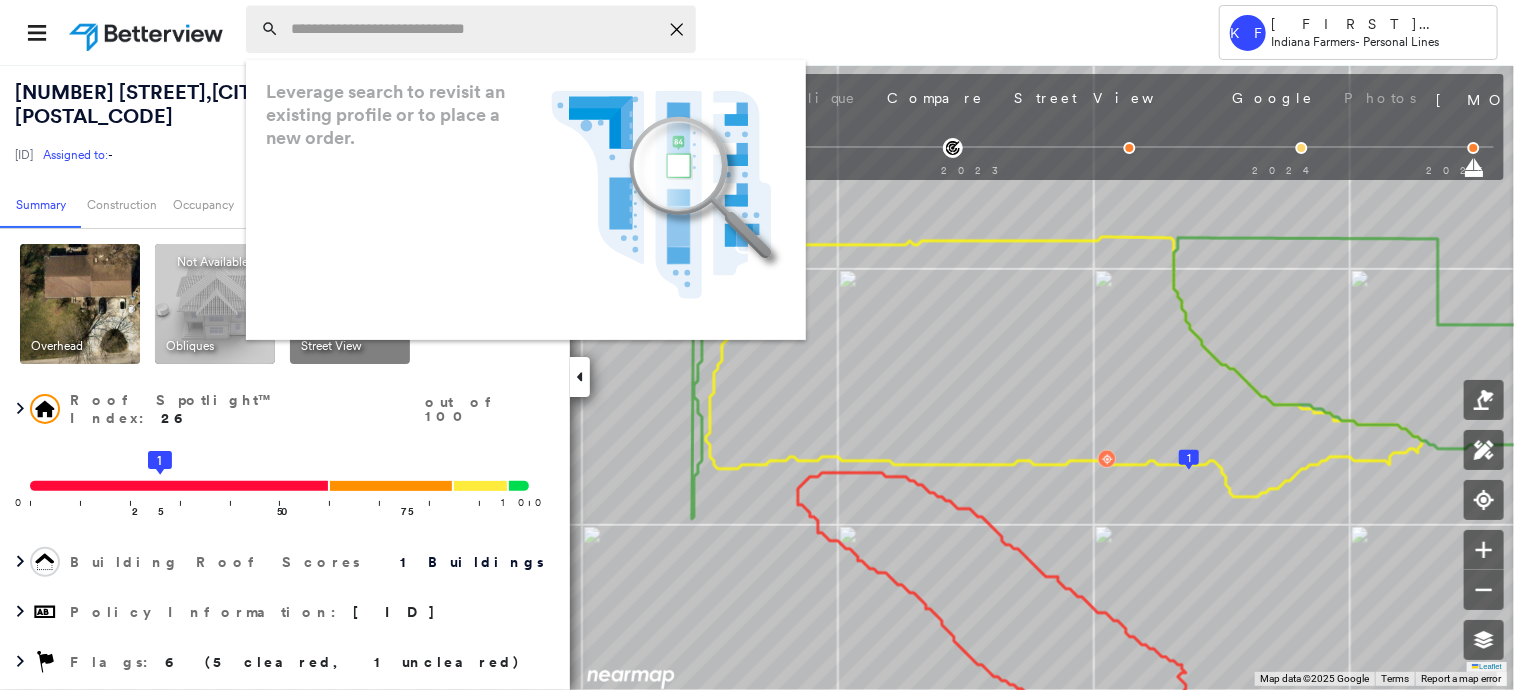 paste on "**********" 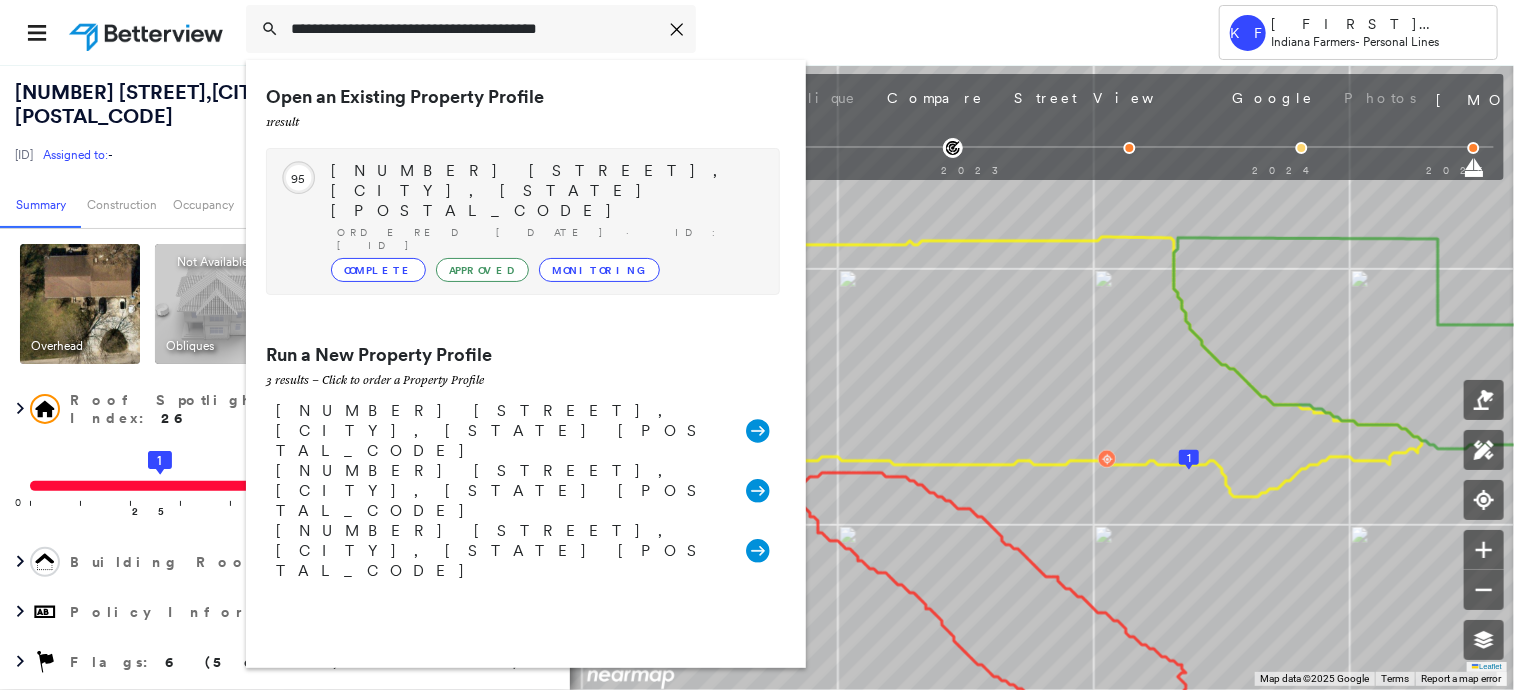 type on "**********" 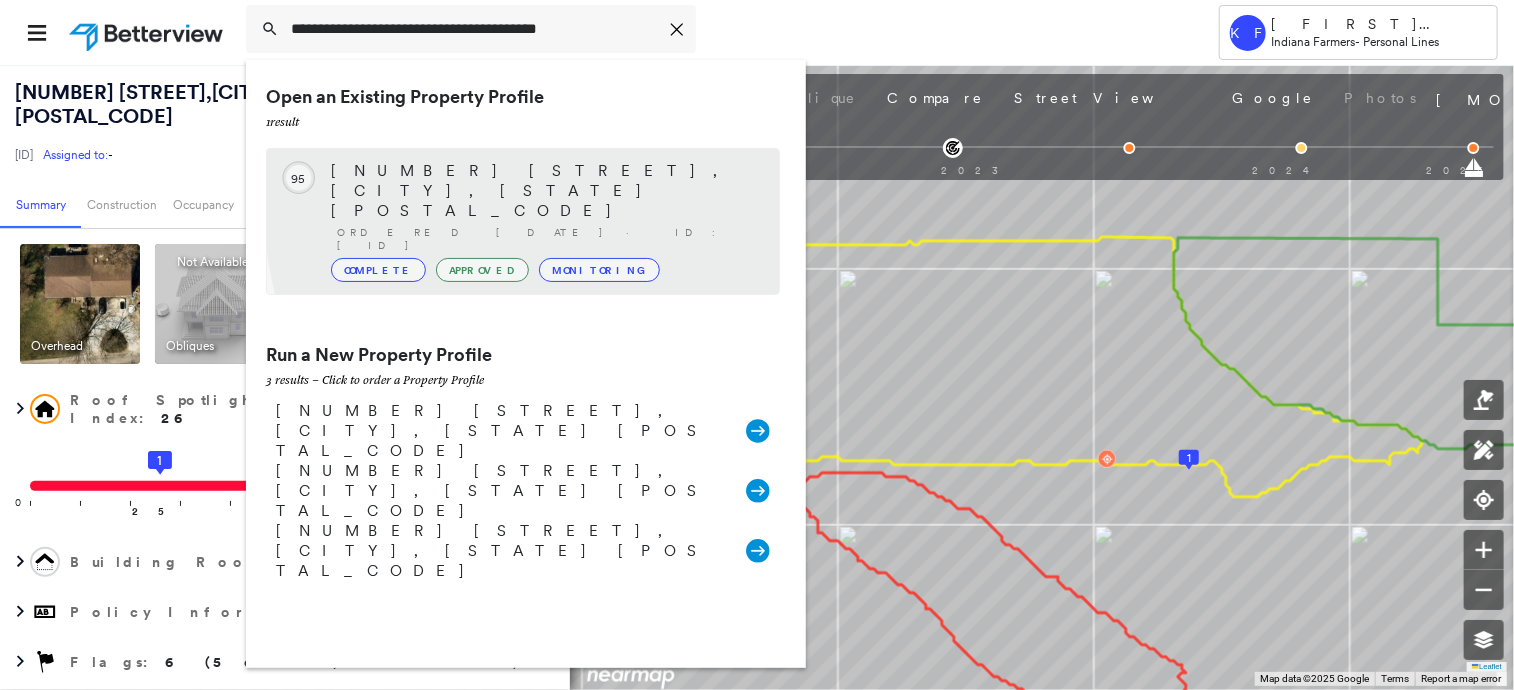 click on "Ordered [DATE] · ID:[ID]" at bounding box center (548, 239) 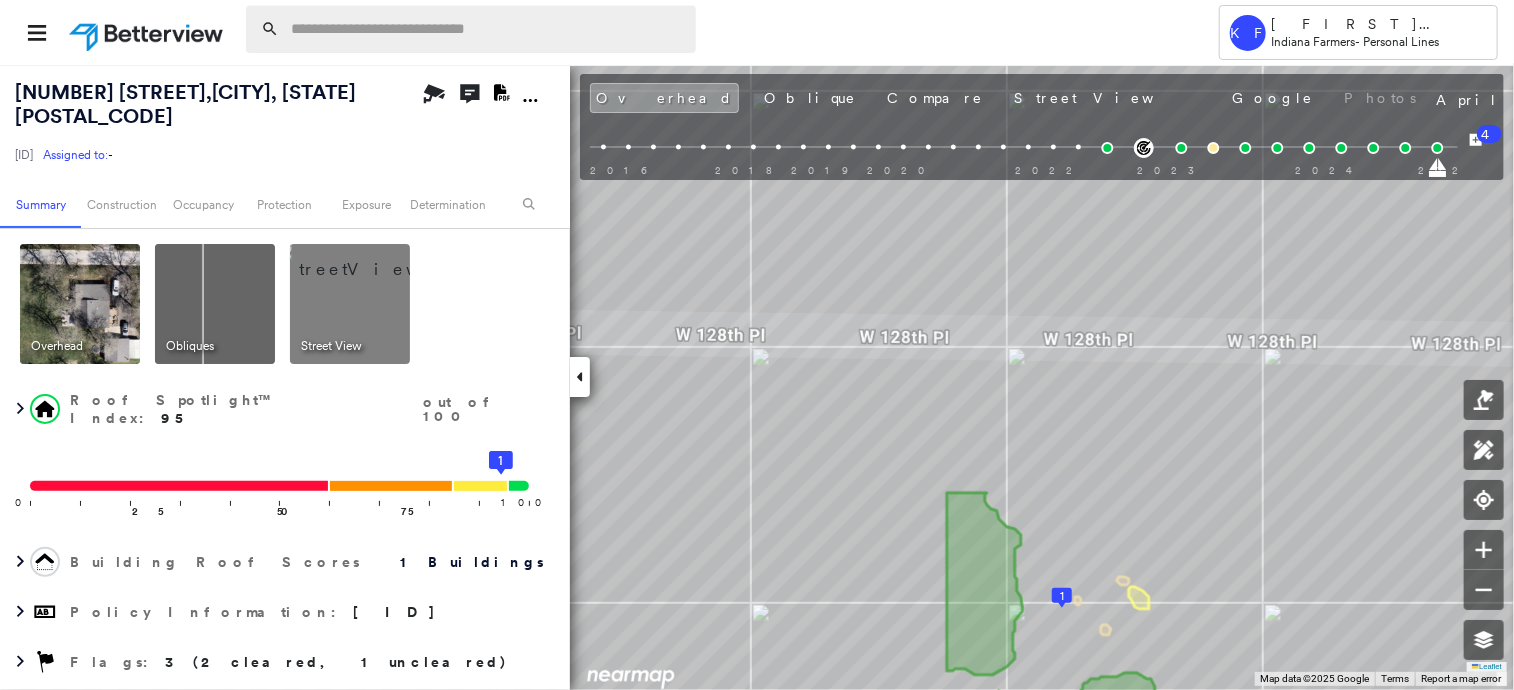 click at bounding box center (487, 29) 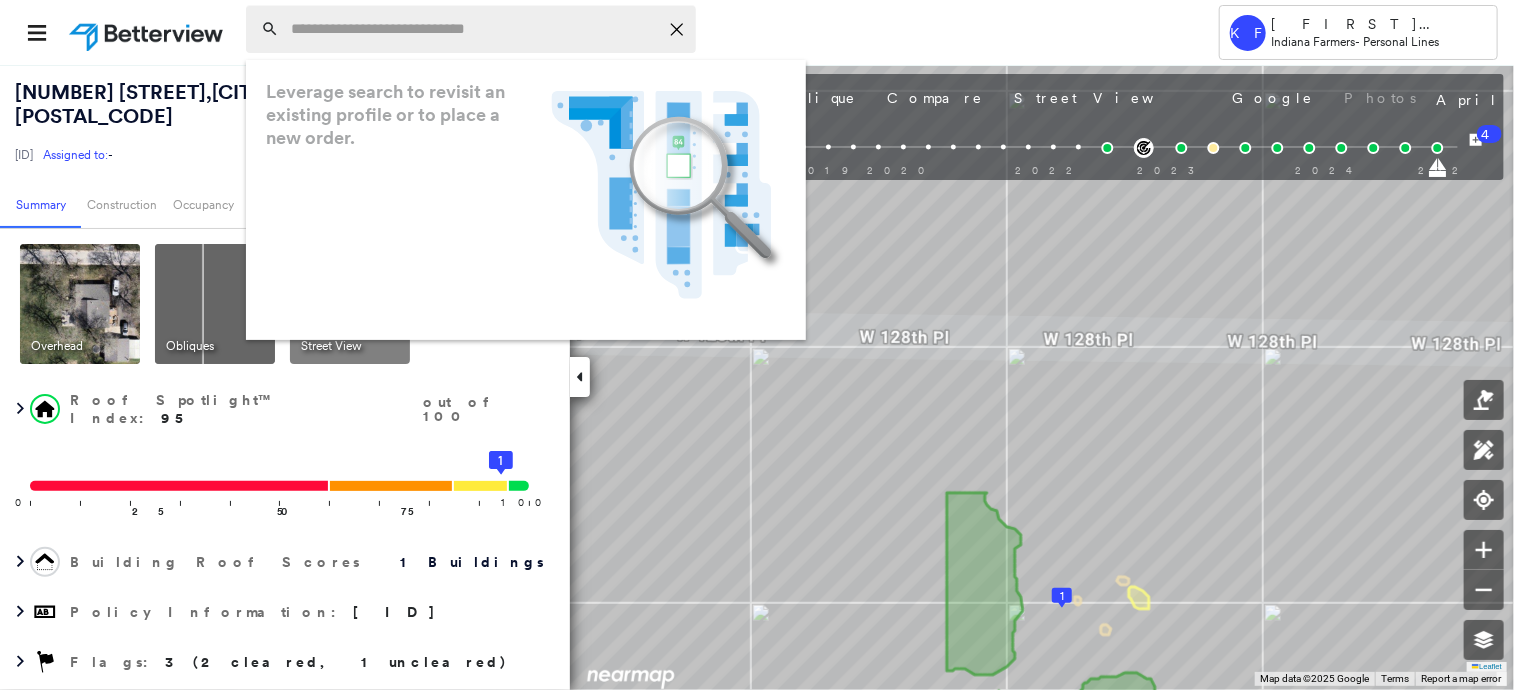 paste on "**********" 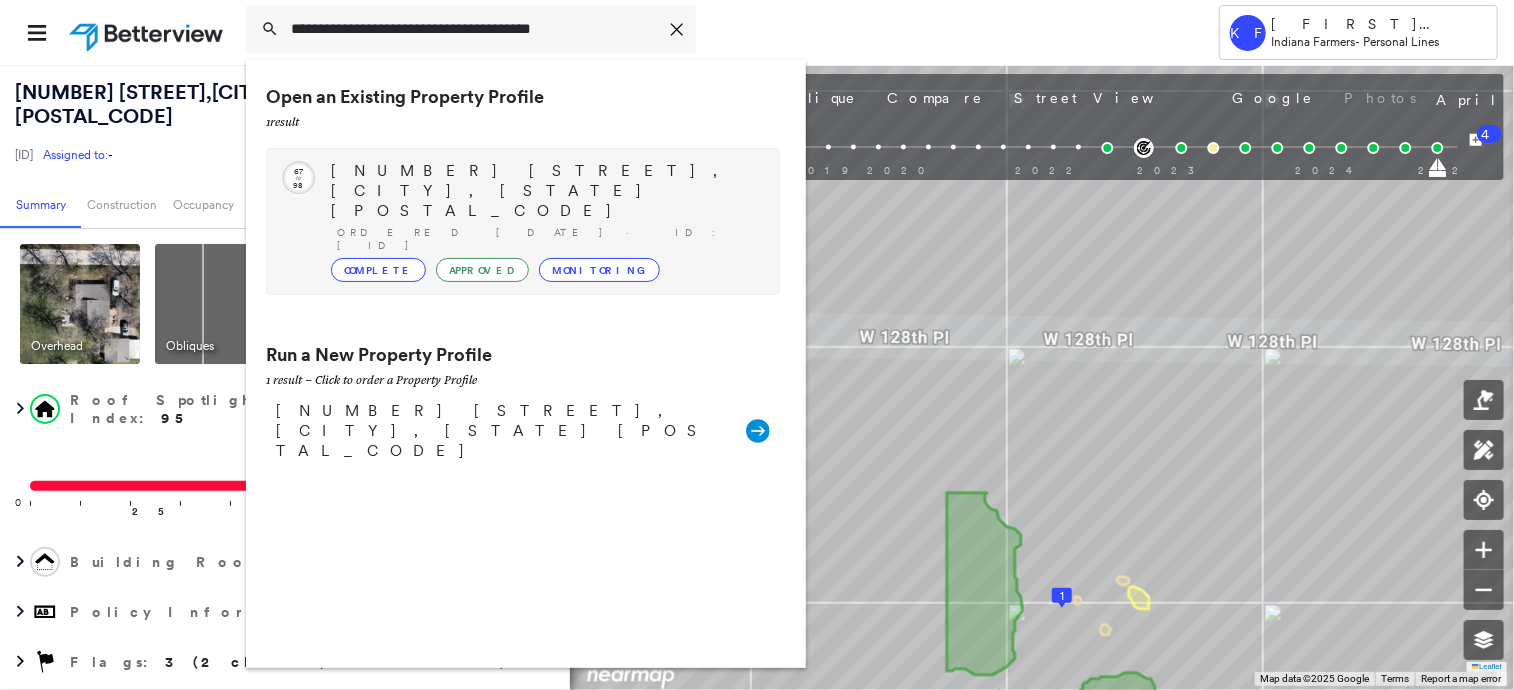 type on "**********" 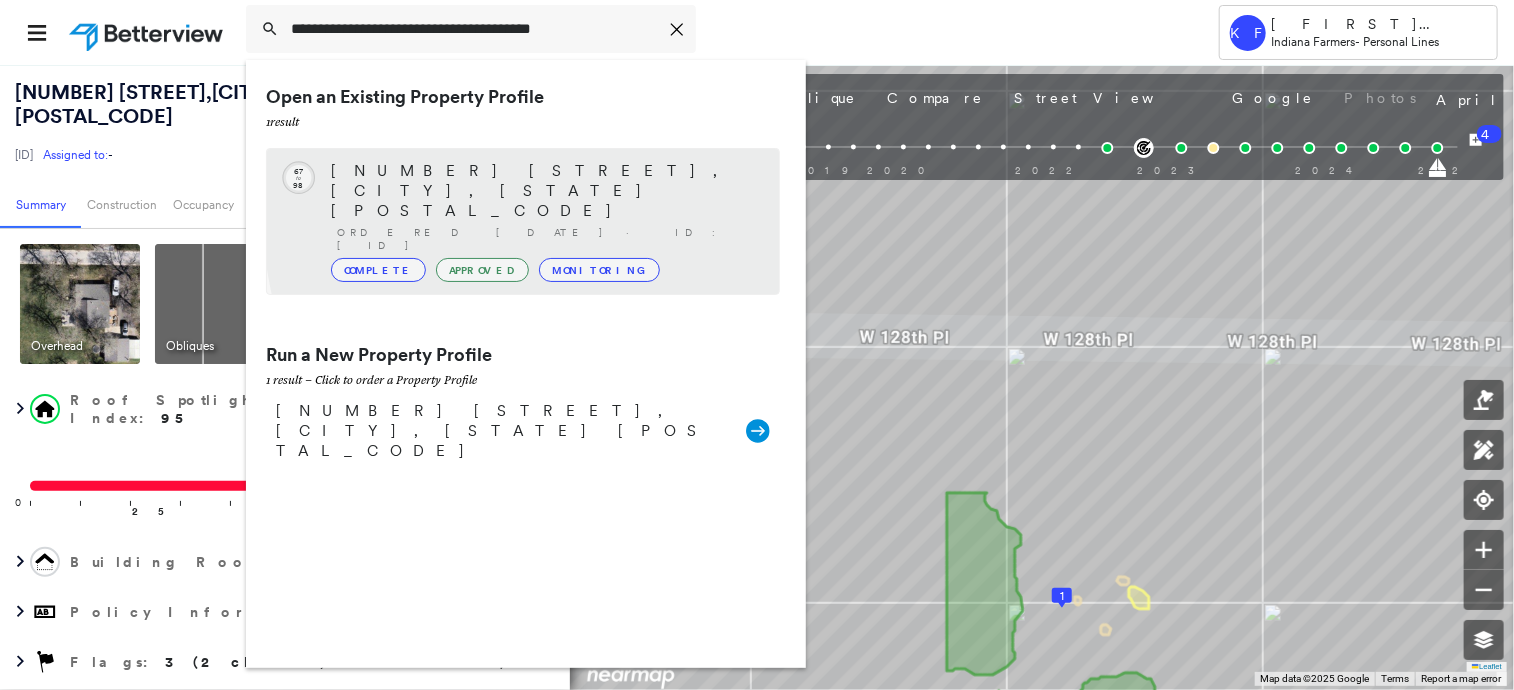 click on "[NUMBER] [STREET], [CITY], [STATE] [POSTAL_CODE] Ordered [DATE] · ID:[ID] Complete Approved Monitoring" at bounding box center (545, 221) 